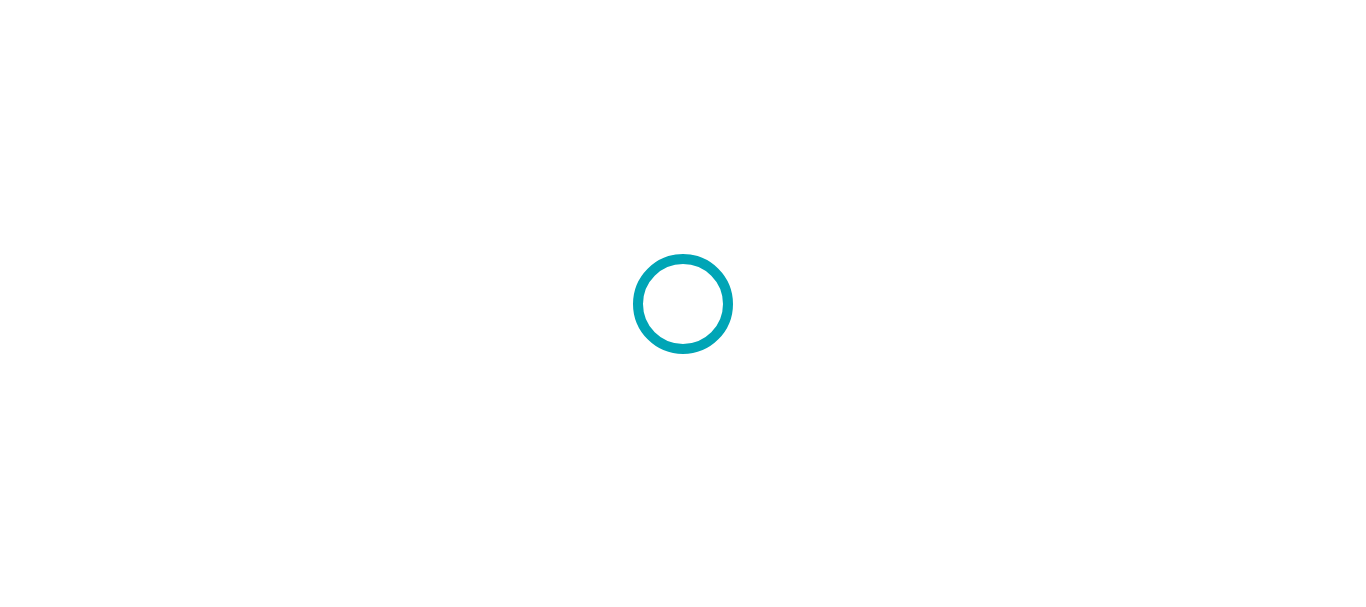 scroll, scrollTop: 0, scrollLeft: 0, axis: both 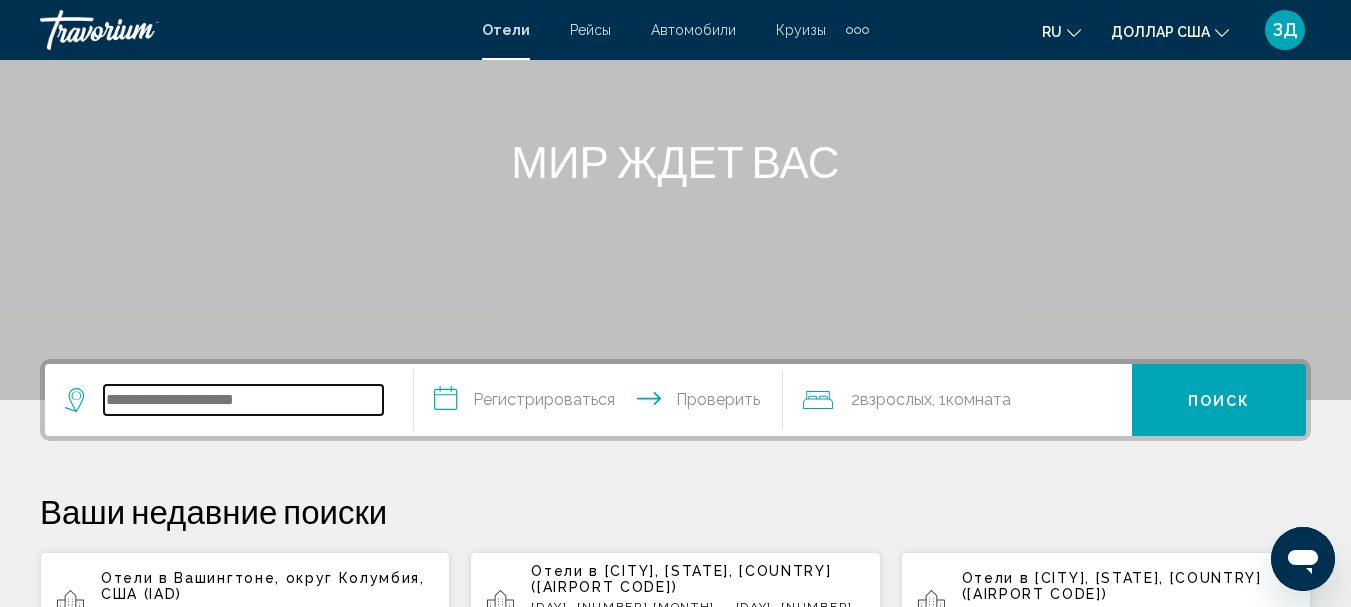 click at bounding box center [243, 400] 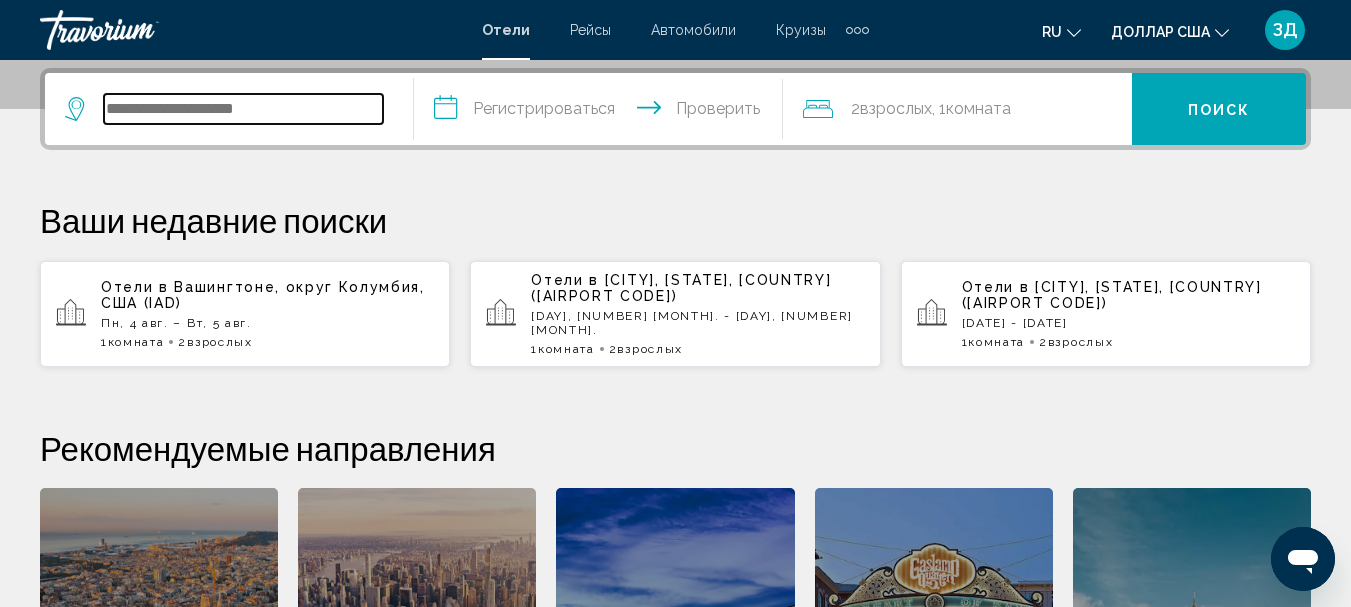 scroll, scrollTop: 494, scrollLeft: 0, axis: vertical 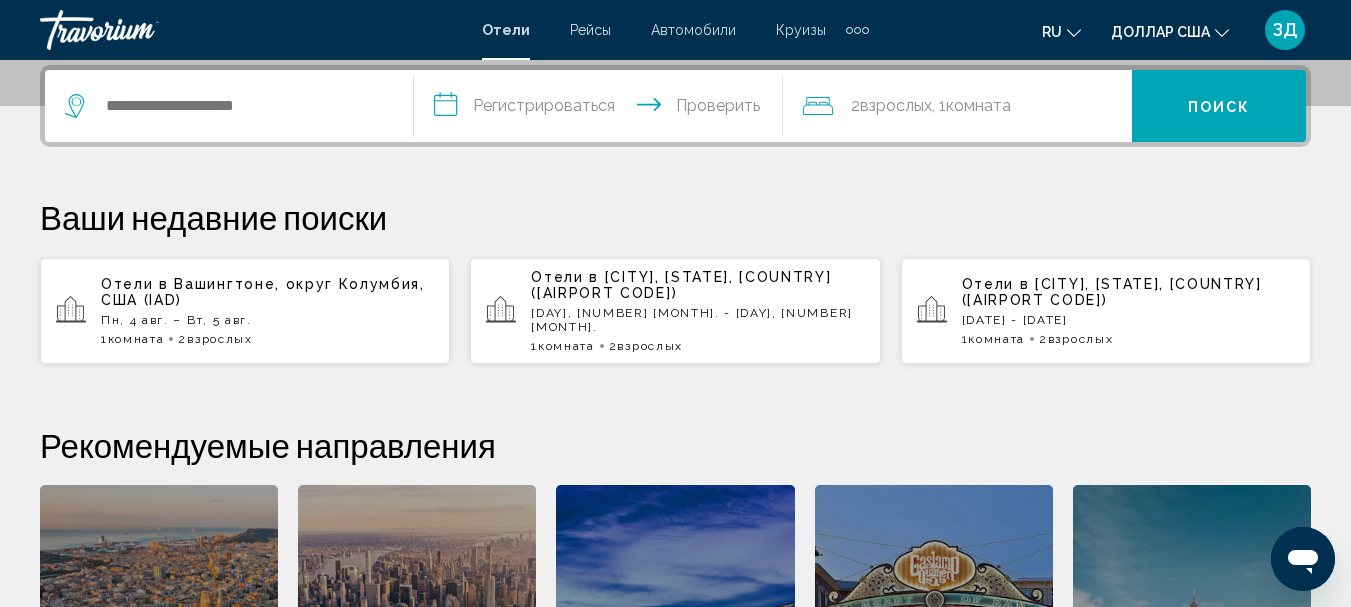 click on "Отели в [CITY], [STATE], [COUNTRY] ([AIRPORT CODE]) [DATE] – [DATE] 1 комната комнаты 2 взрослых Взрослый" at bounding box center (267, 311) 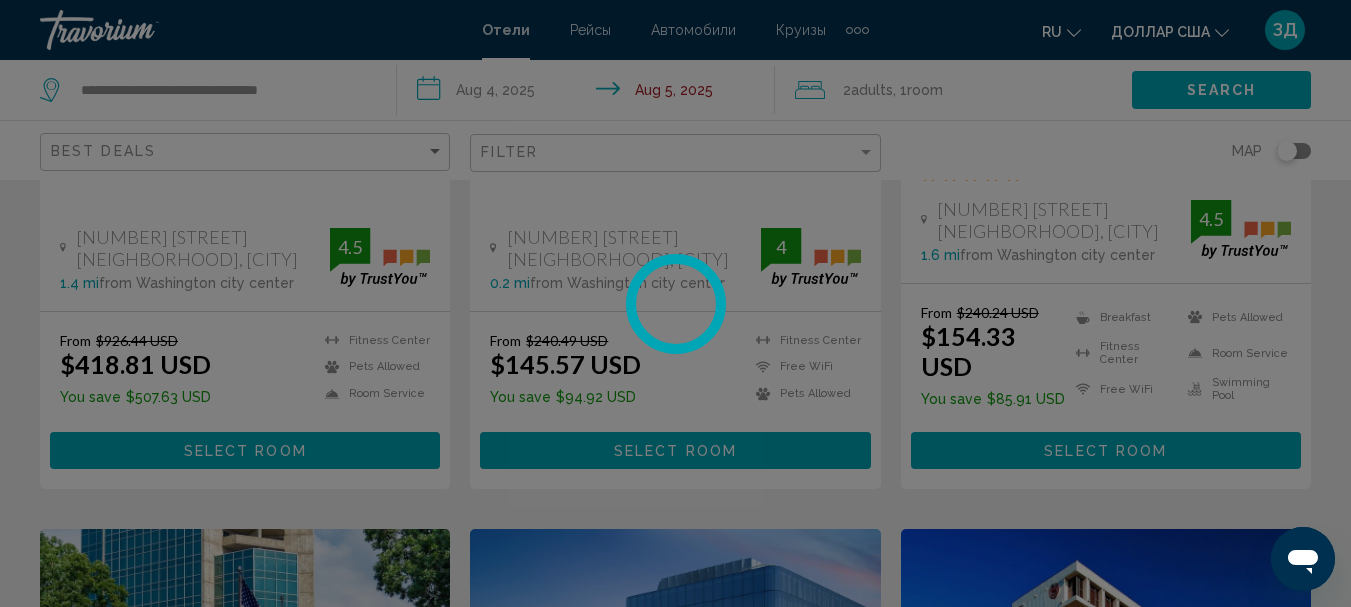 scroll, scrollTop: 0, scrollLeft: 0, axis: both 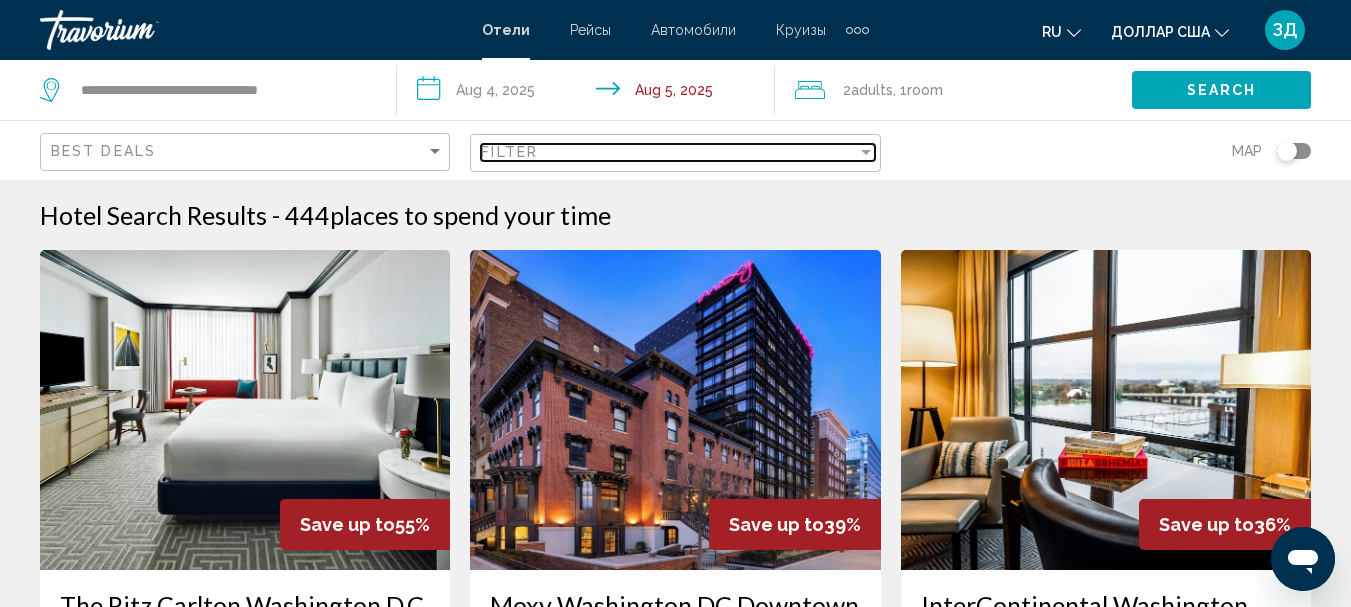 click on "Filter" at bounding box center [668, 152] 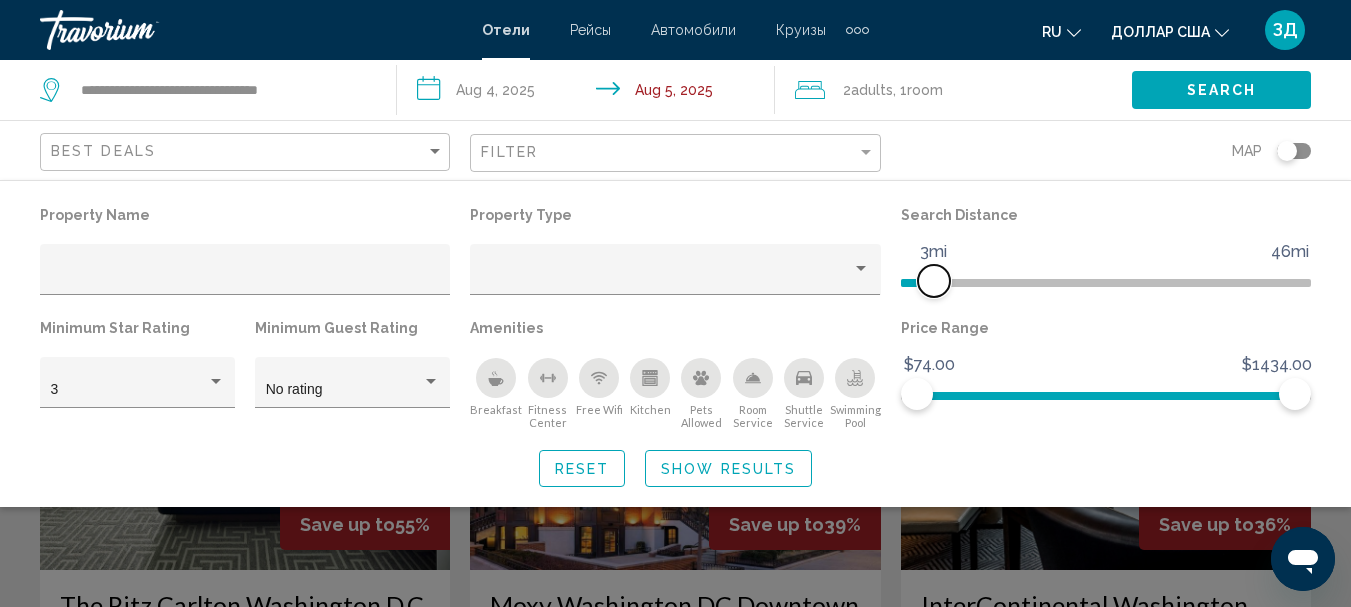drag, startPoint x: 1163, startPoint y: 271, endPoint x: 933, endPoint y: 280, distance: 230.17603 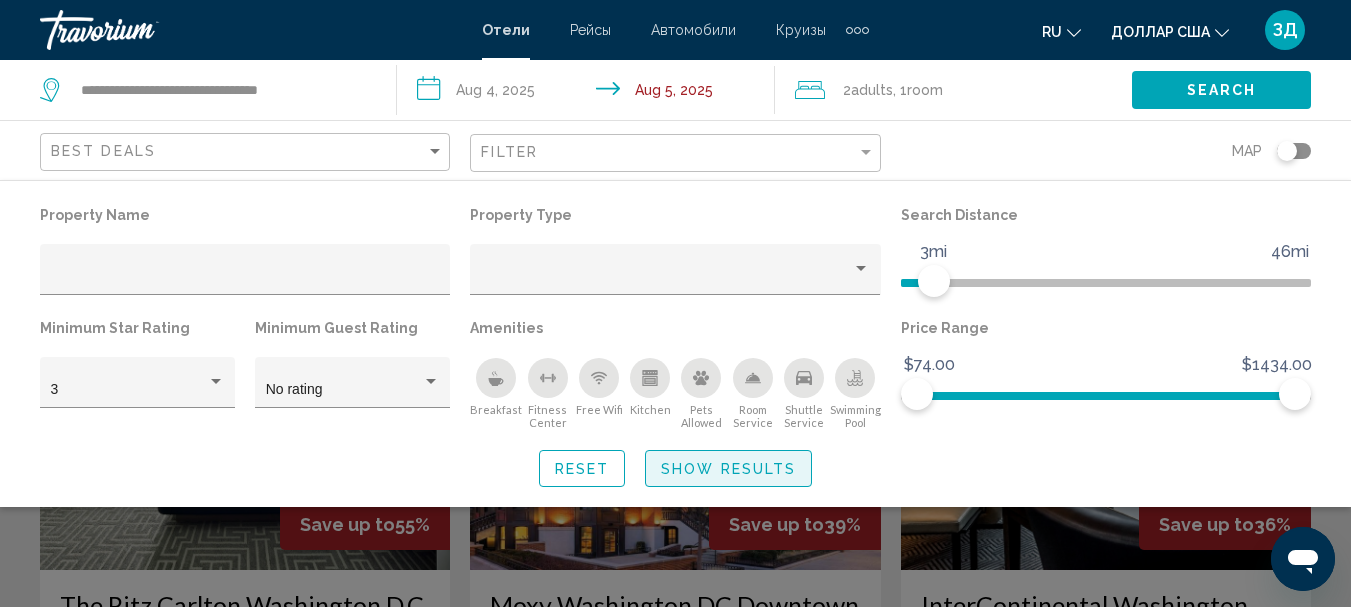 click on "Show Results" 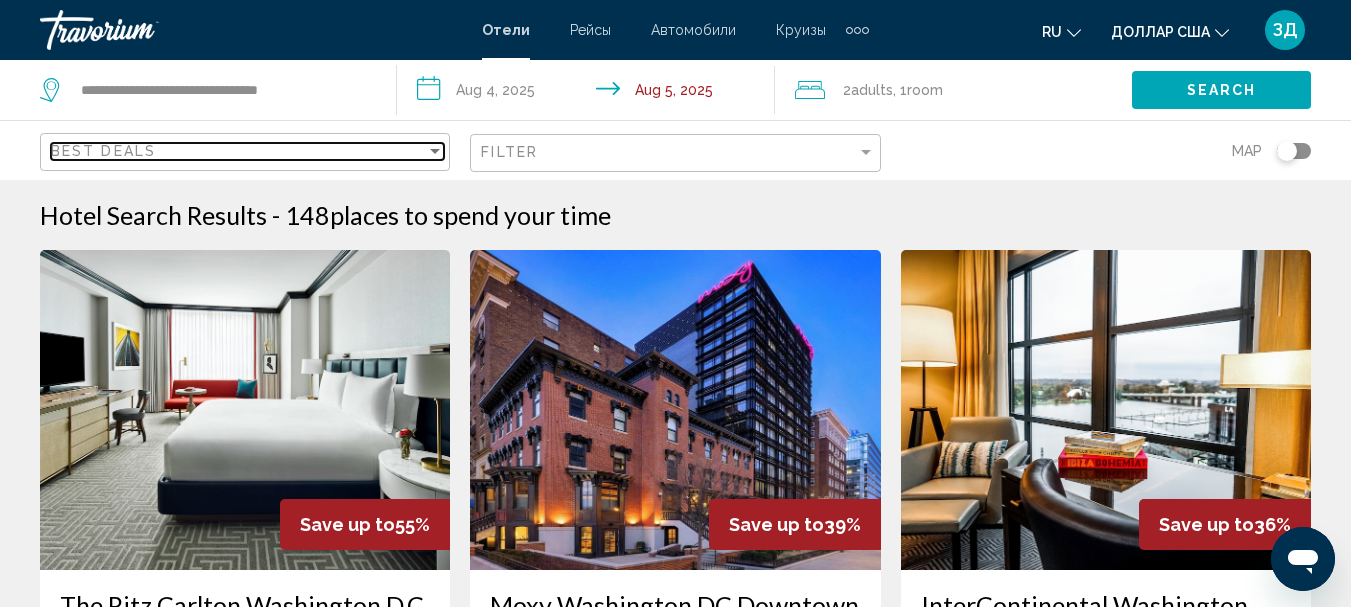 click on "Best Deals" at bounding box center [238, 151] 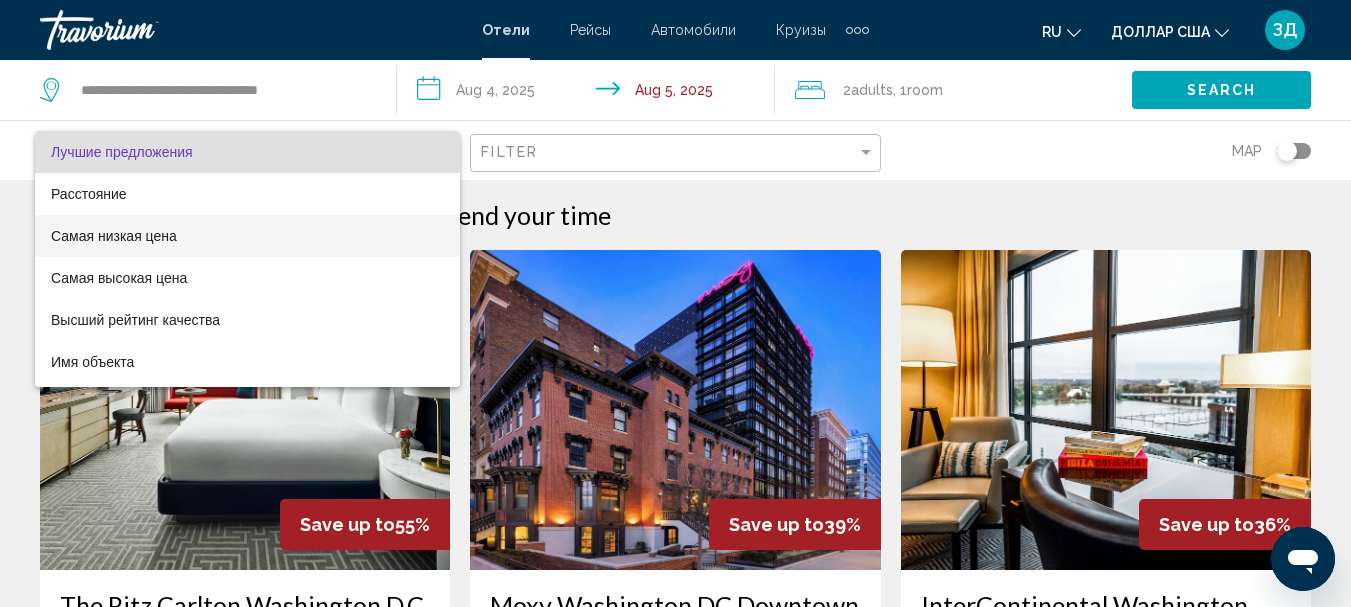 click on "Самая низкая цена" at bounding box center [247, 236] 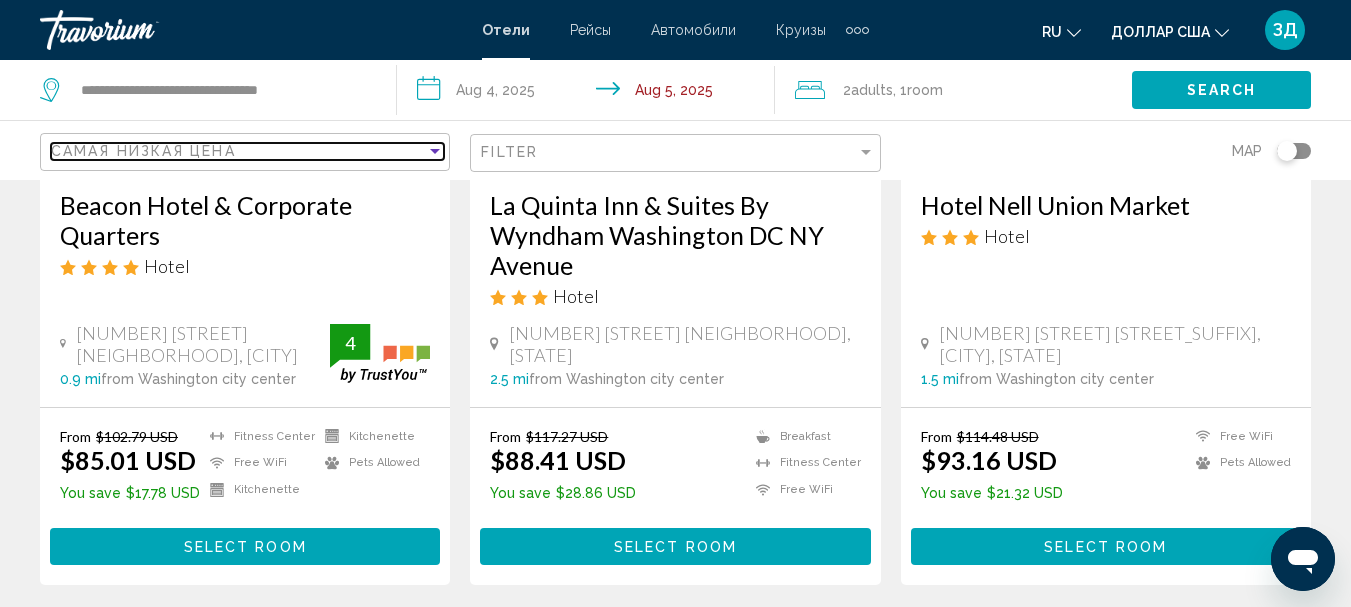 scroll, scrollTop: 500, scrollLeft: 0, axis: vertical 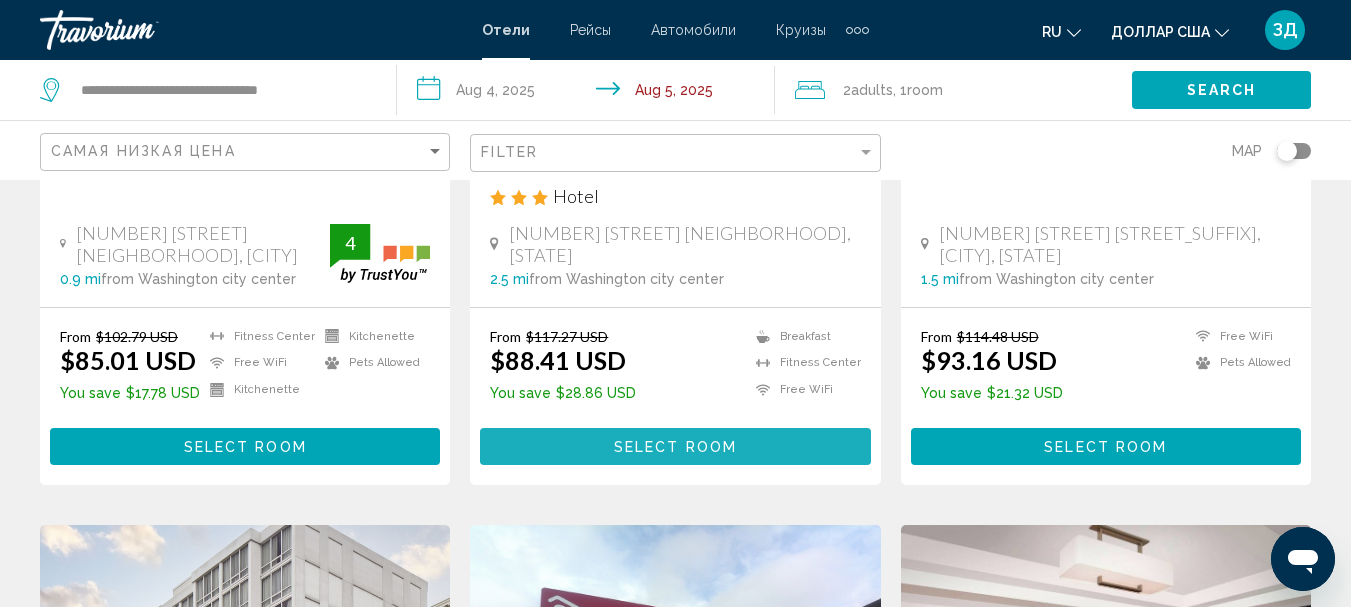click on "Select Room" at bounding box center (675, 446) 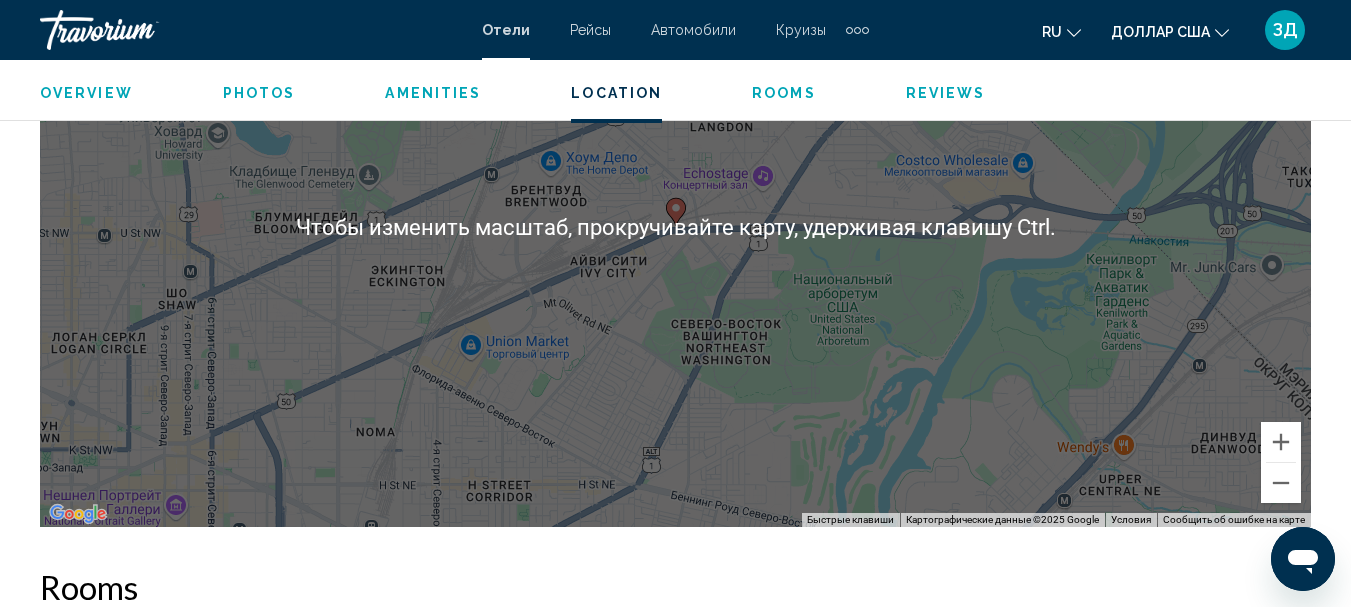 scroll, scrollTop: 2431, scrollLeft: 0, axis: vertical 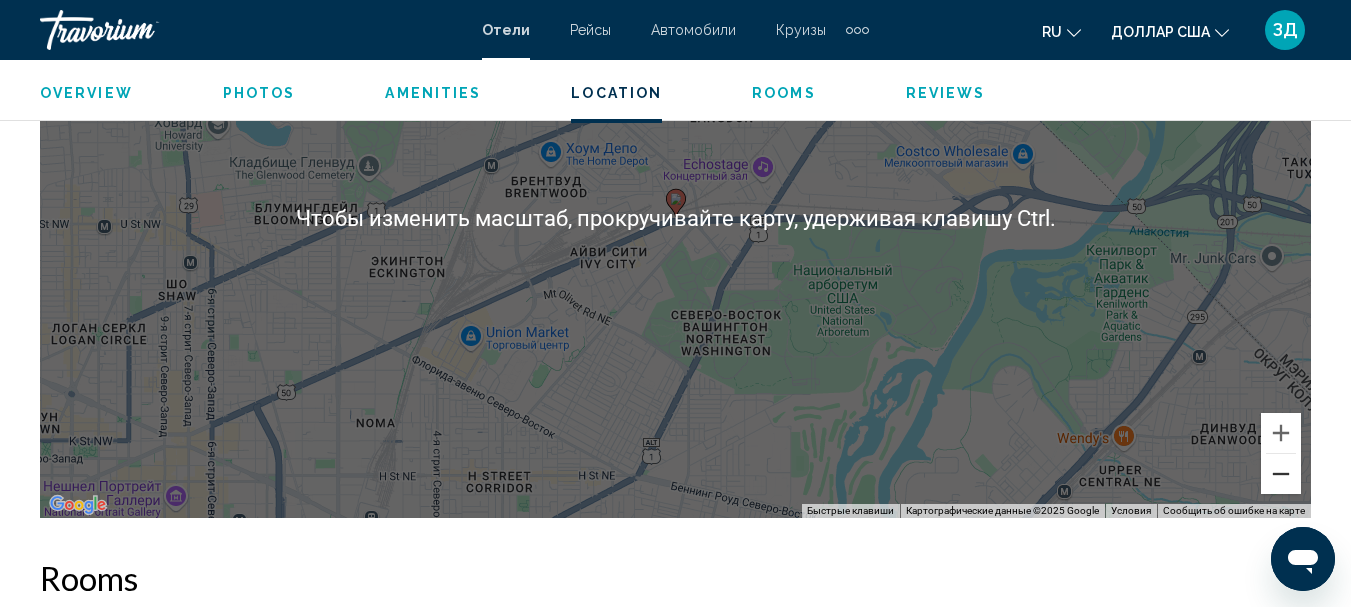 click at bounding box center (1281, 474) 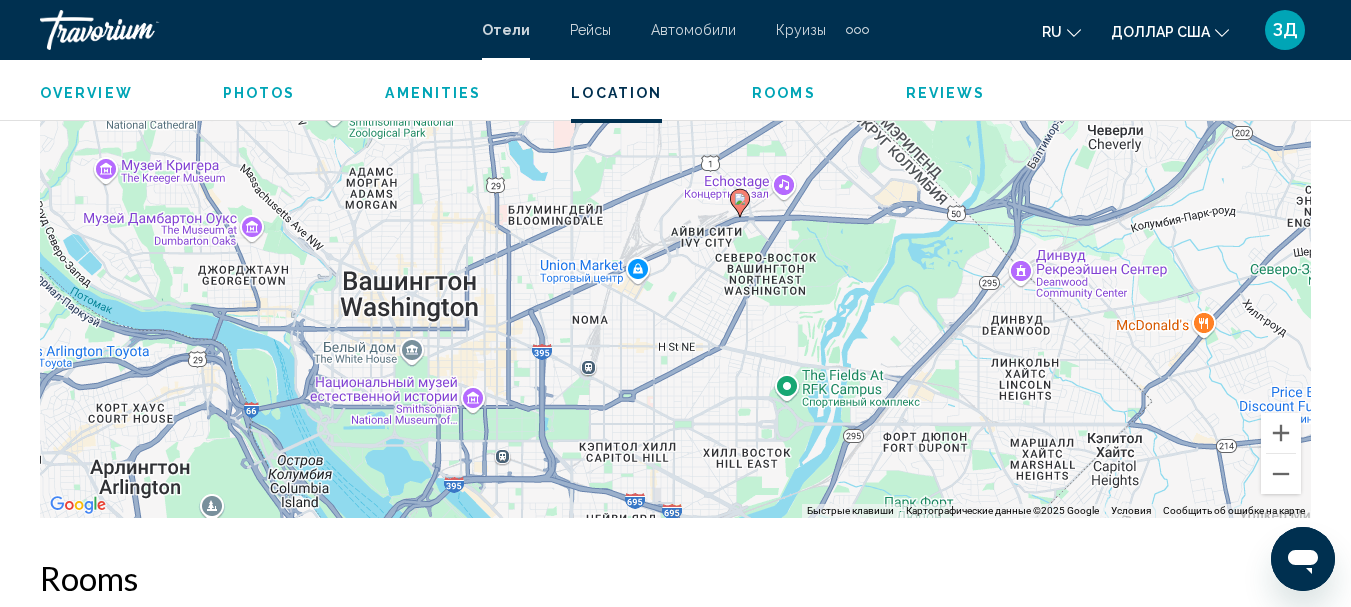 drag, startPoint x: 629, startPoint y: 445, endPoint x: 695, endPoint y: 445, distance: 66 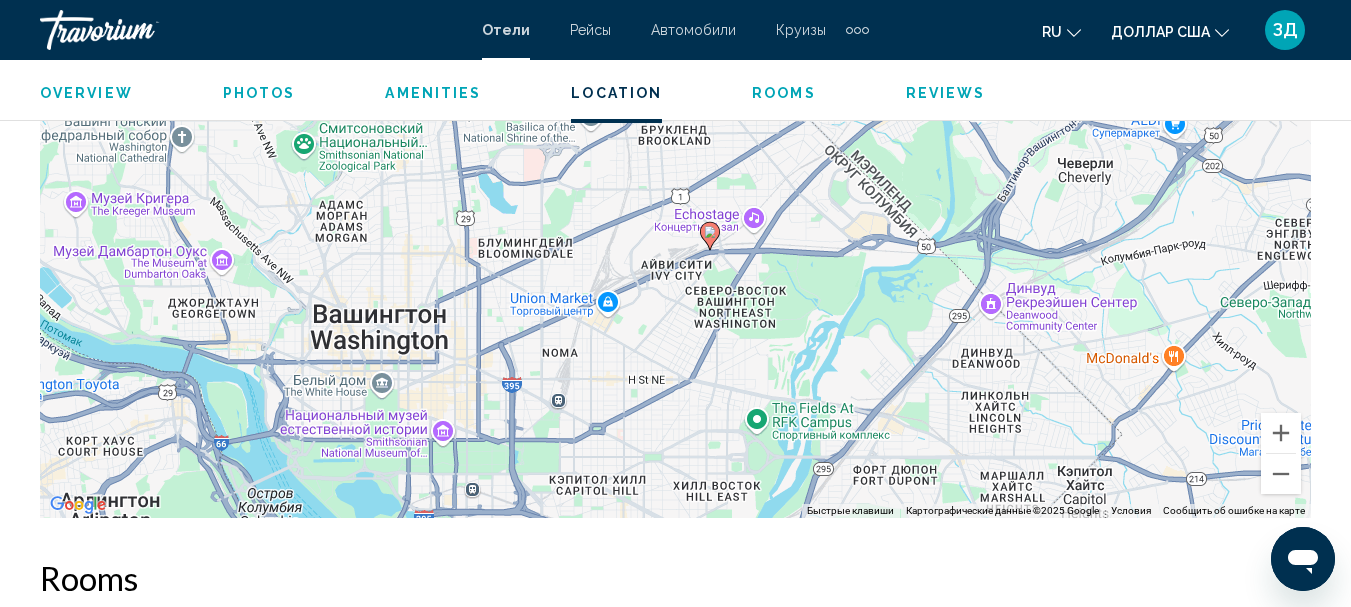 drag, startPoint x: 744, startPoint y: 446, endPoint x: 712, endPoint y: 482, distance: 48.166378 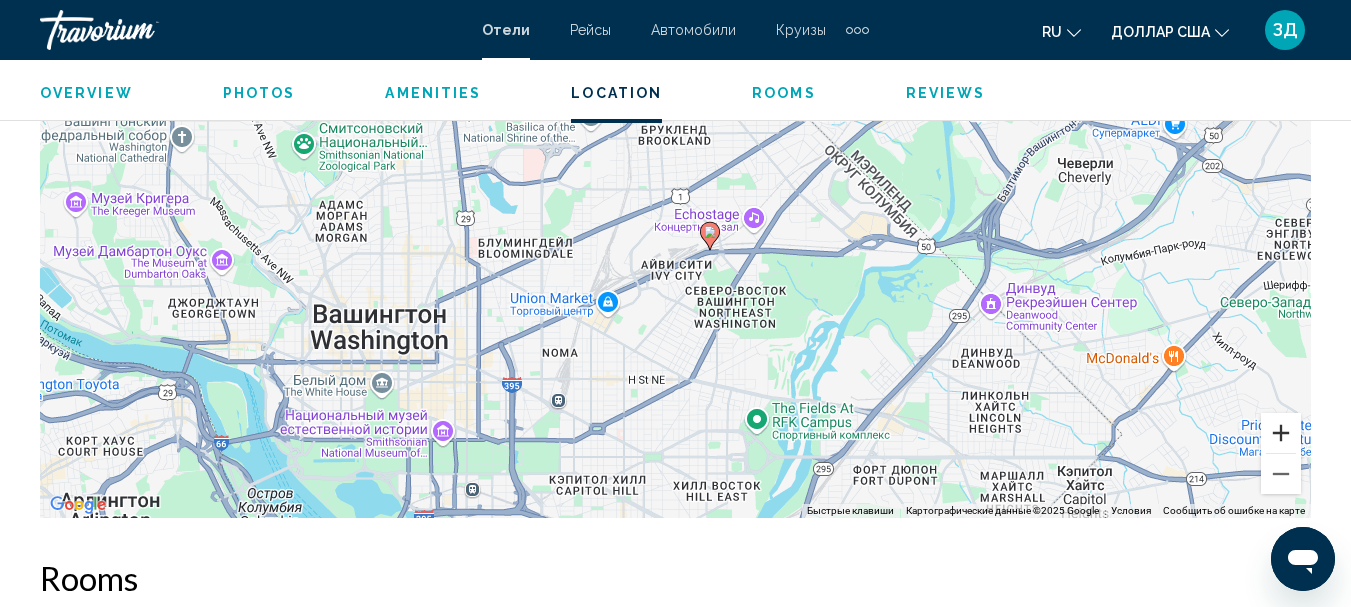 click at bounding box center [1281, 433] 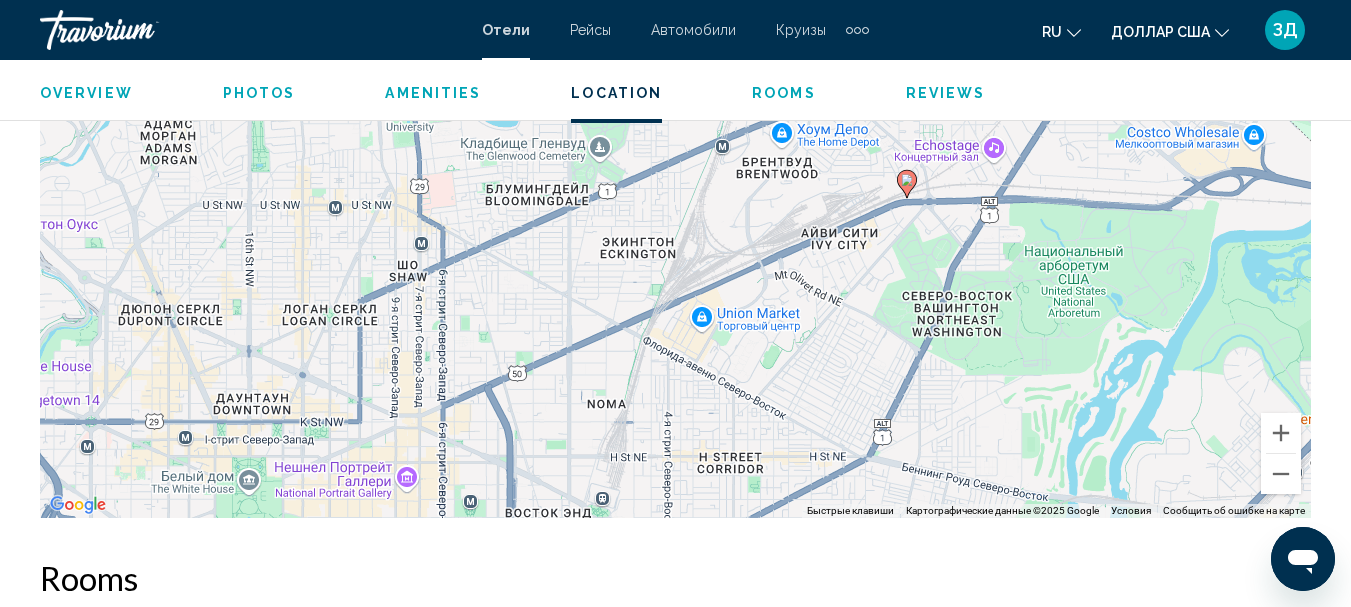 drag, startPoint x: 841, startPoint y: 481, endPoint x: 1006, endPoint y: 394, distance: 186.5315 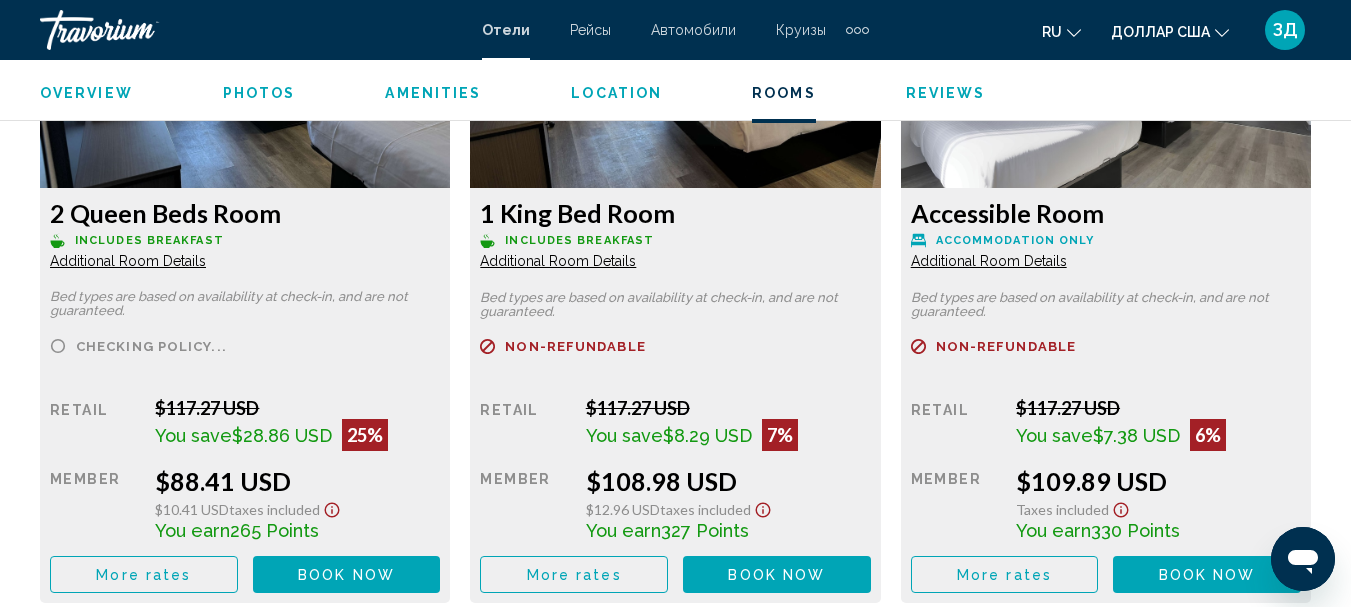 scroll, scrollTop: 3331, scrollLeft: 0, axis: vertical 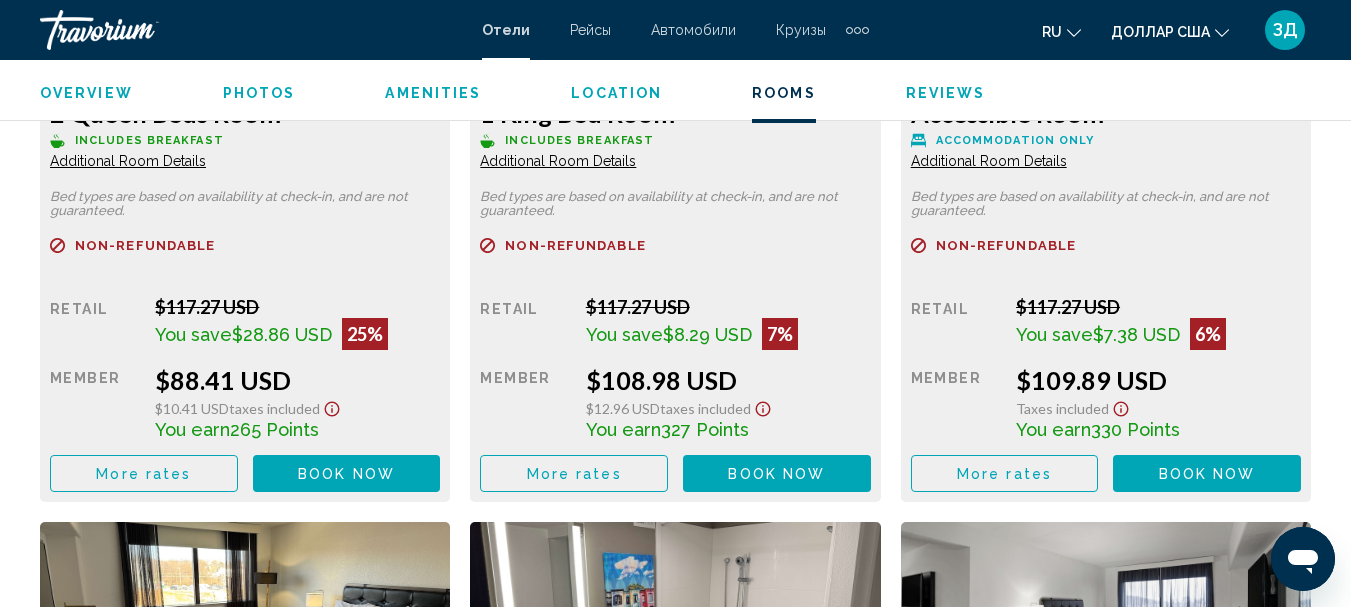 click on "Additional Room Details" at bounding box center [128, 161] 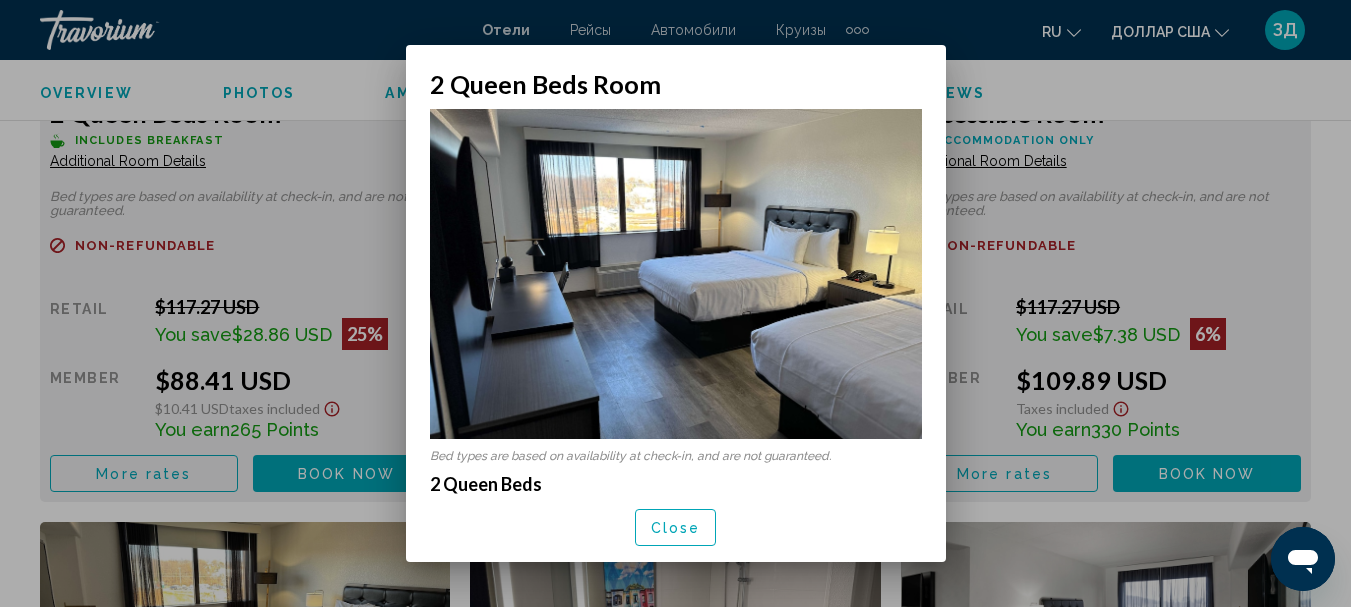 scroll, scrollTop: 0, scrollLeft: 0, axis: both 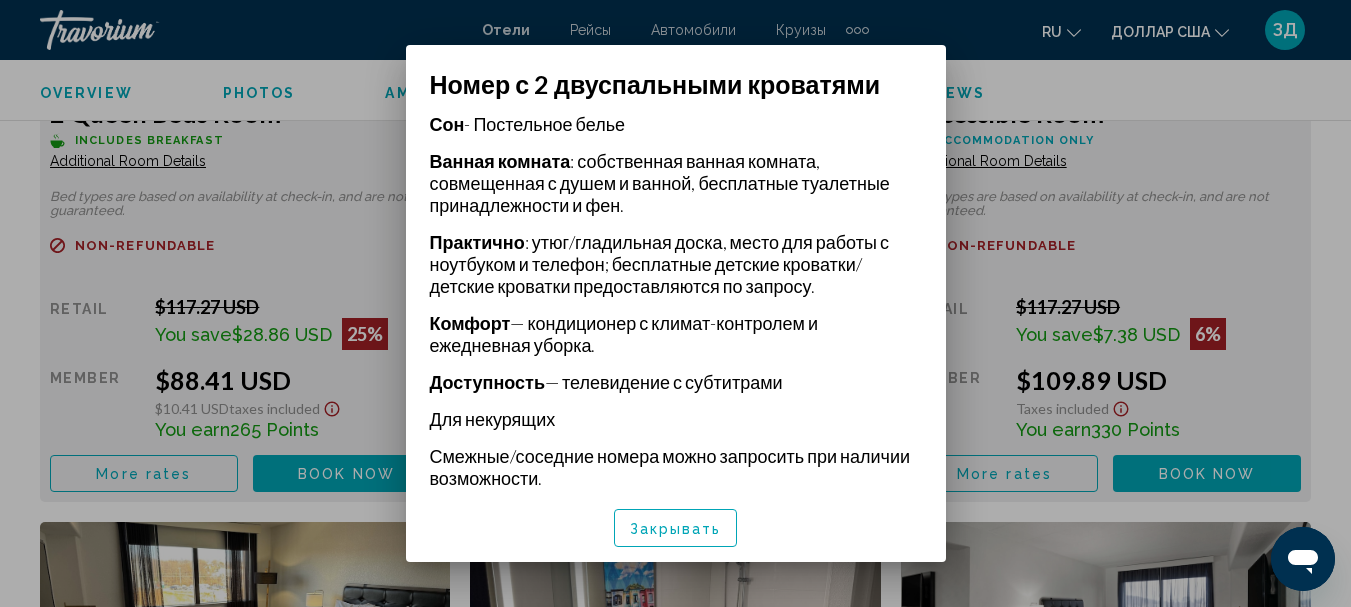 click on "Закрывать" at bounding box center [676, 529] 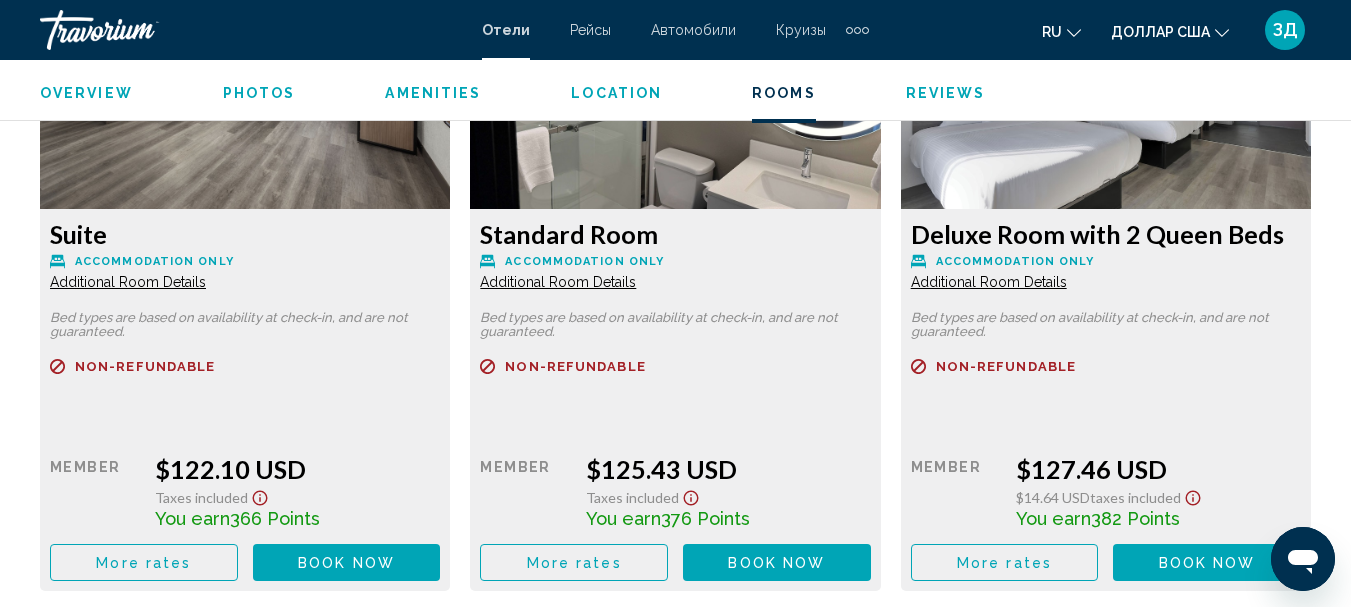 scroll, scrollTop: 4631, scrollLeft: 0, axis: vertical 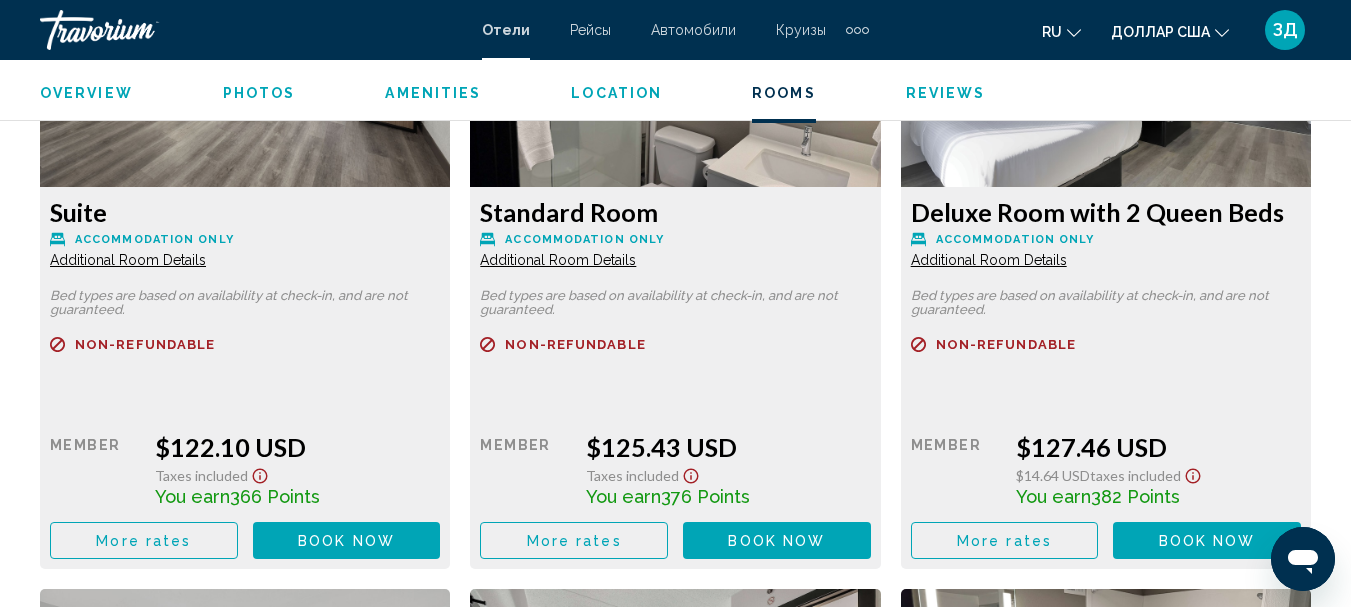click on "Additional Room Details" at bounding box center [128, -1139] 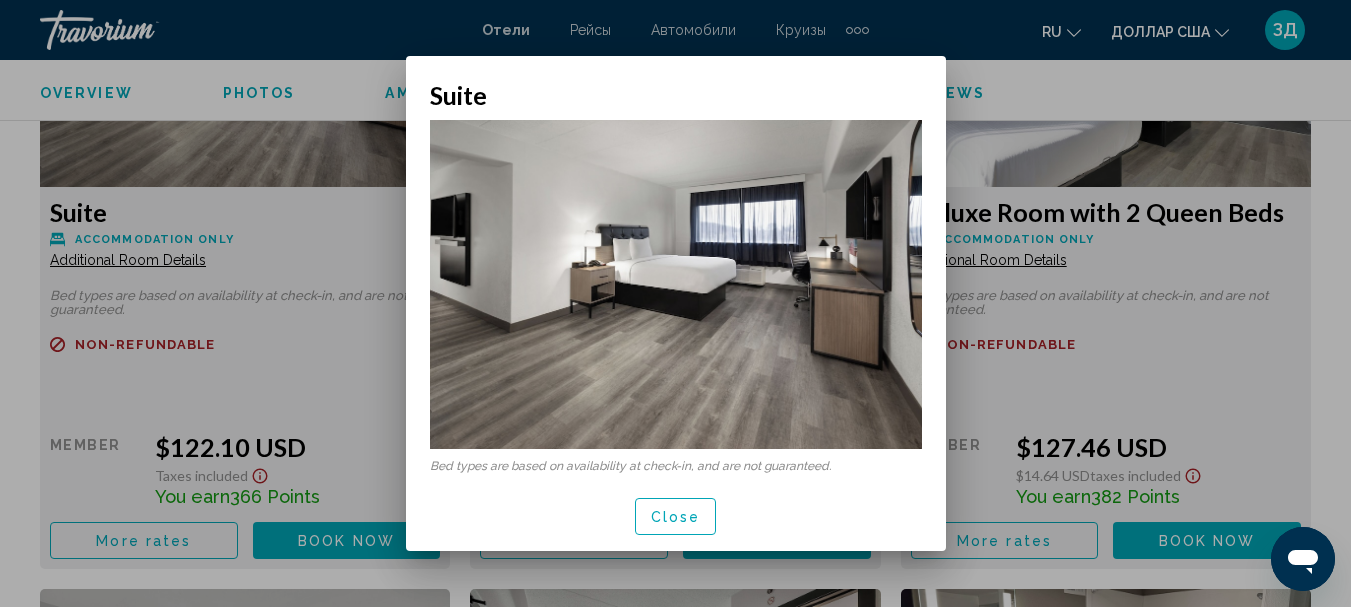 scroll, scrollTop: 0, scrollLeft: 0, axis: both 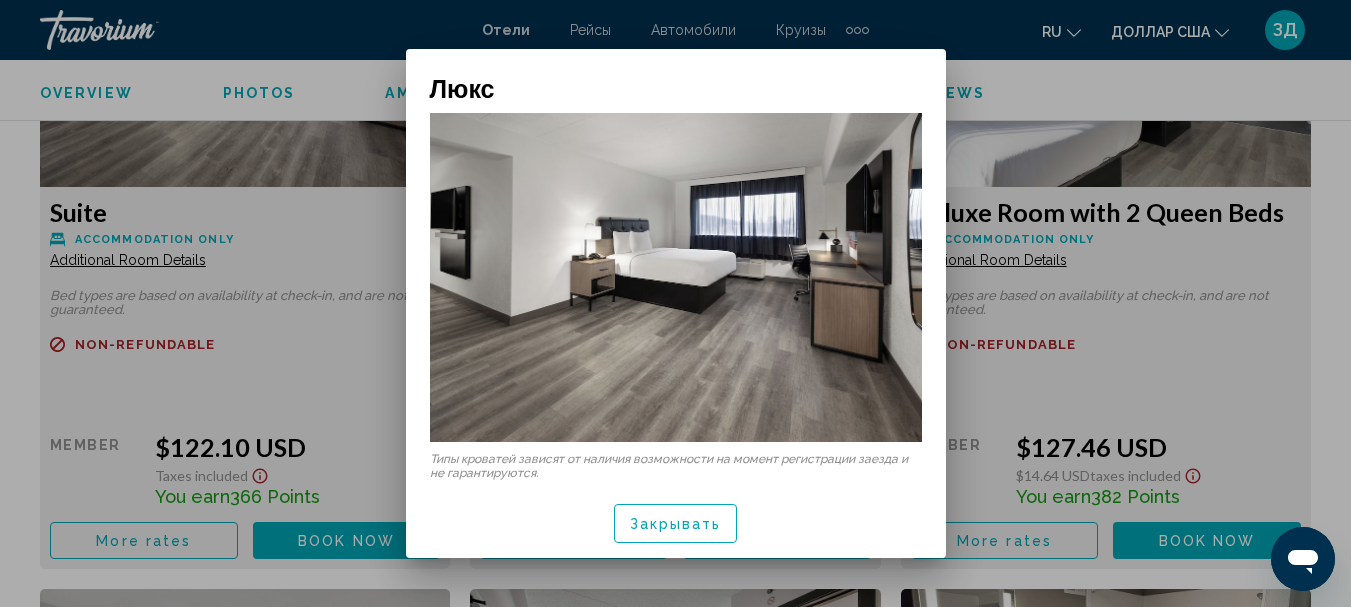 click on "Закрывать" at bounding box center [676, 525] 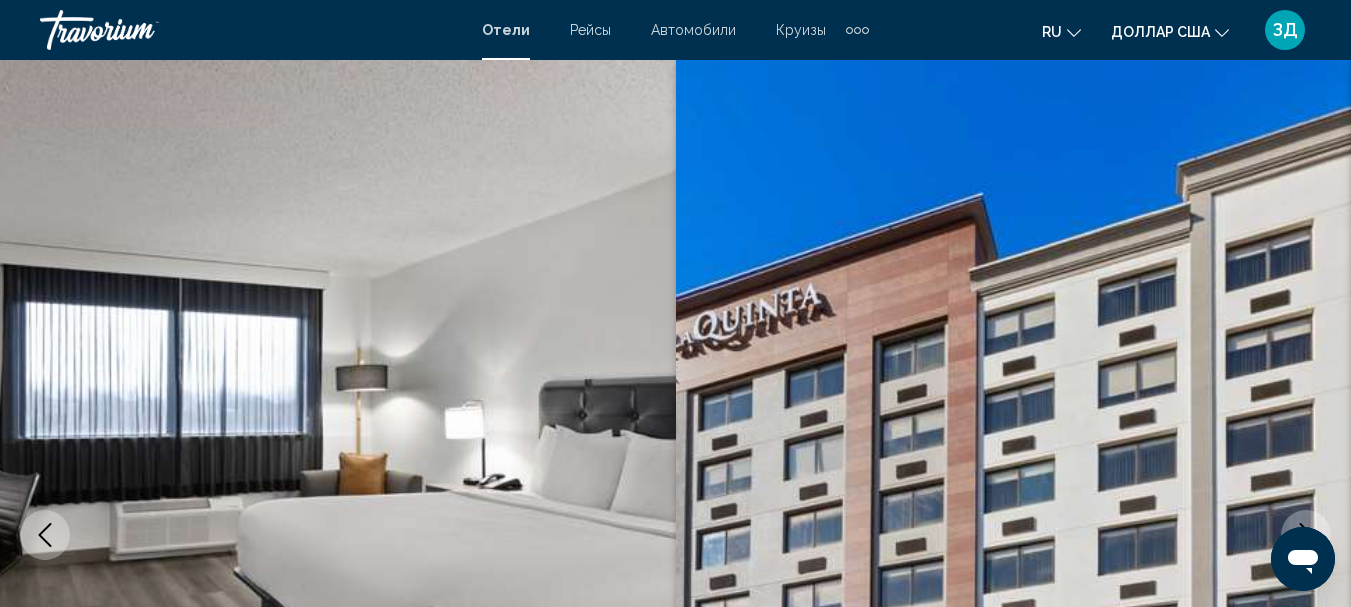 scroll, scrollTop: 4631, scrollLeft: 0, axis: vertical 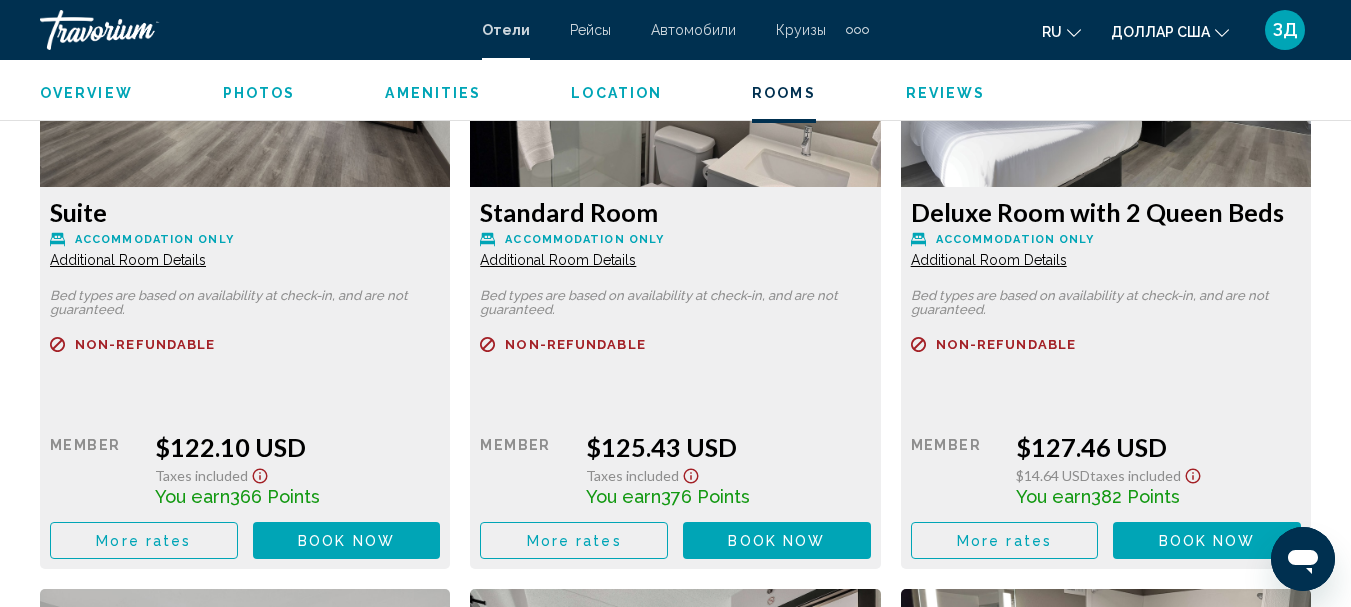click on "Additional Room Details" at bounding box center [128, -1139] 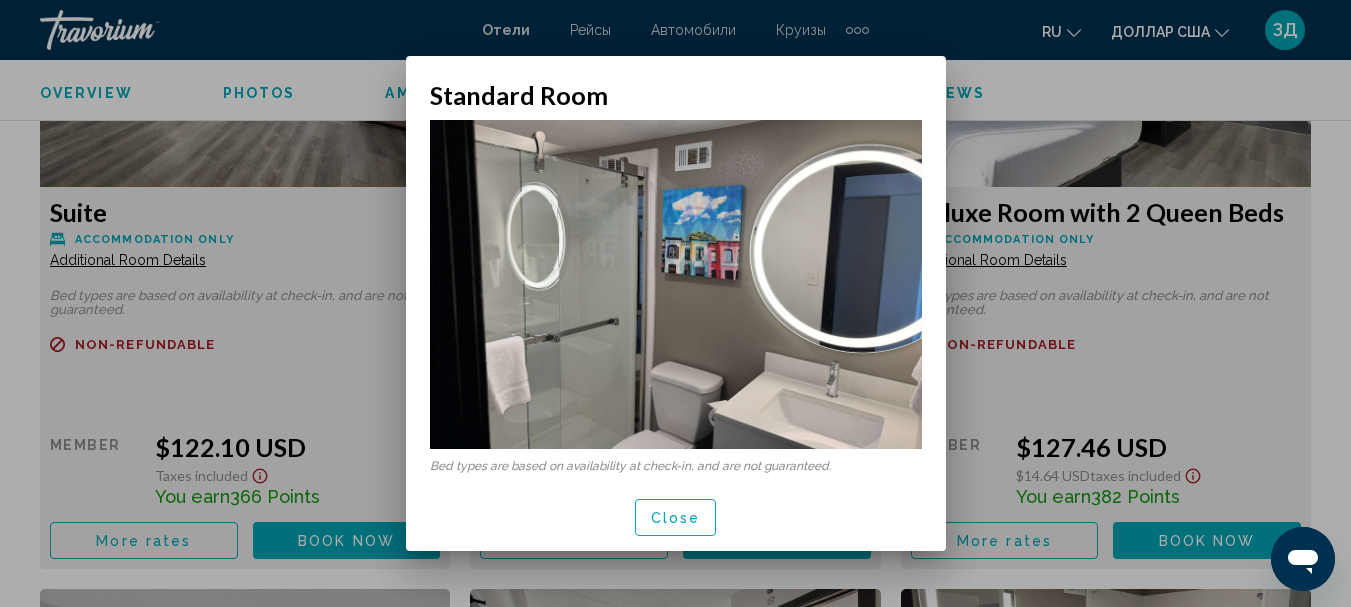 scroll, scrollTop: 0, scrollLeft: 0, axis: both 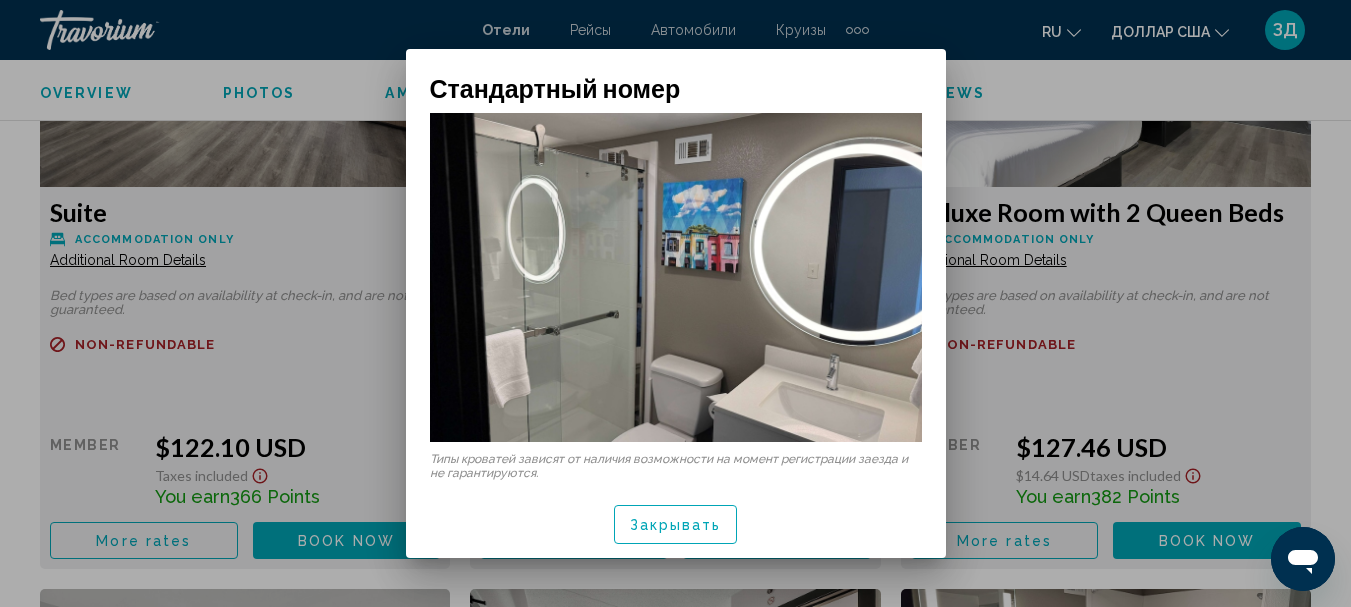 click on "Закрывать" at bounding box center (676, 526) 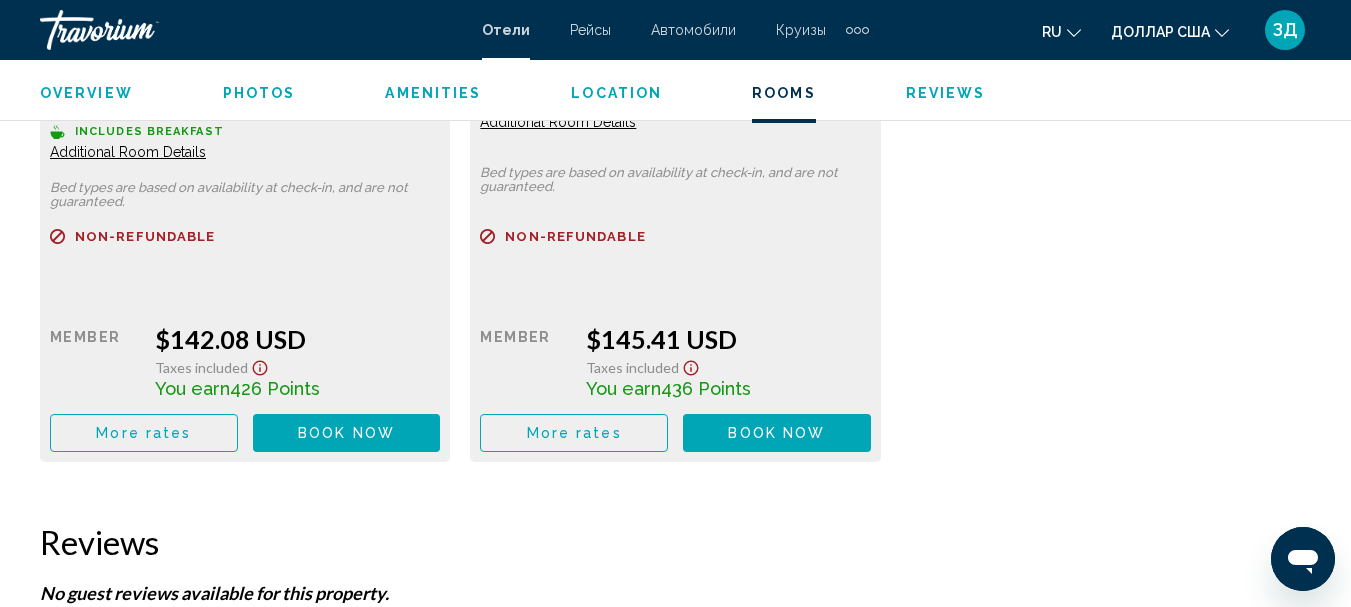 scroll, scrollTop: 6031, scrollLeft: 0, axis: vertical 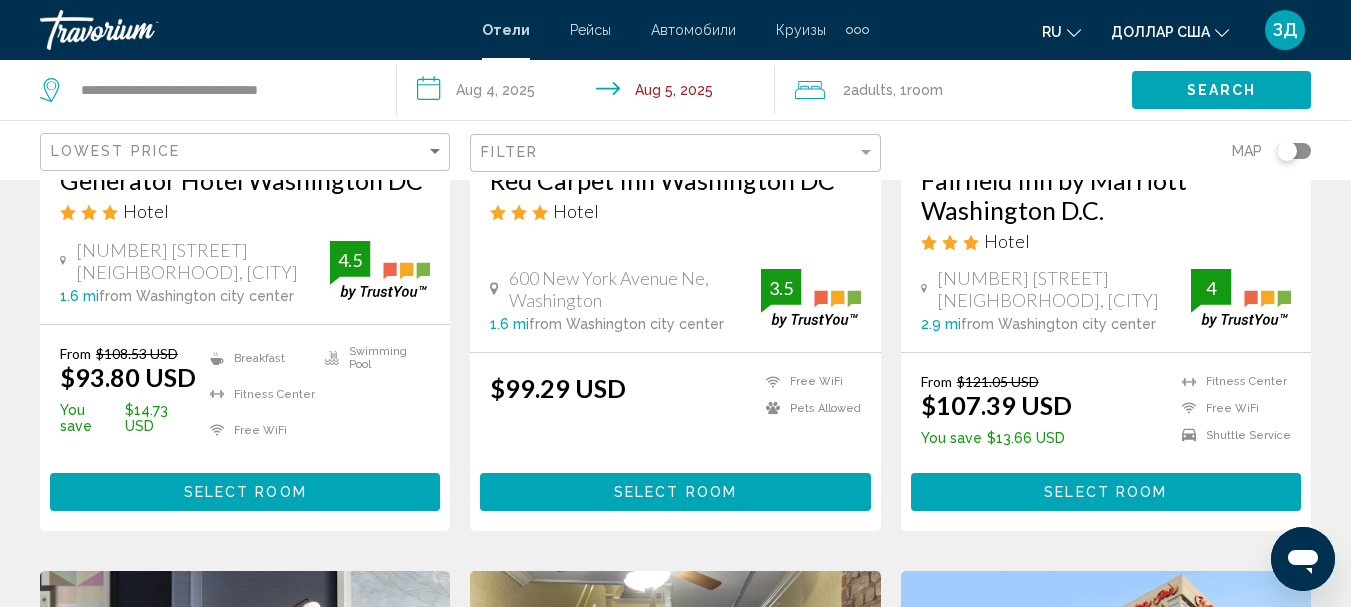 click on "Select Room" at bounding box center [245, 493] 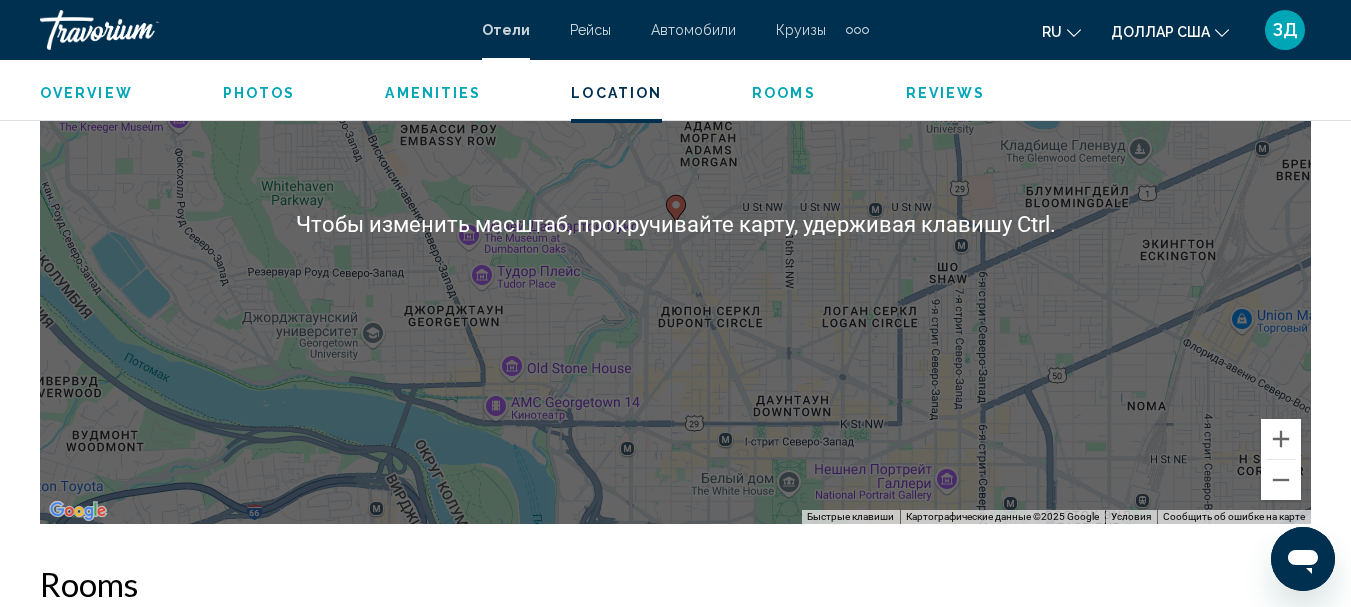 scroll, scrollTop: 2431, scrollLeft: 0, axis: vertical 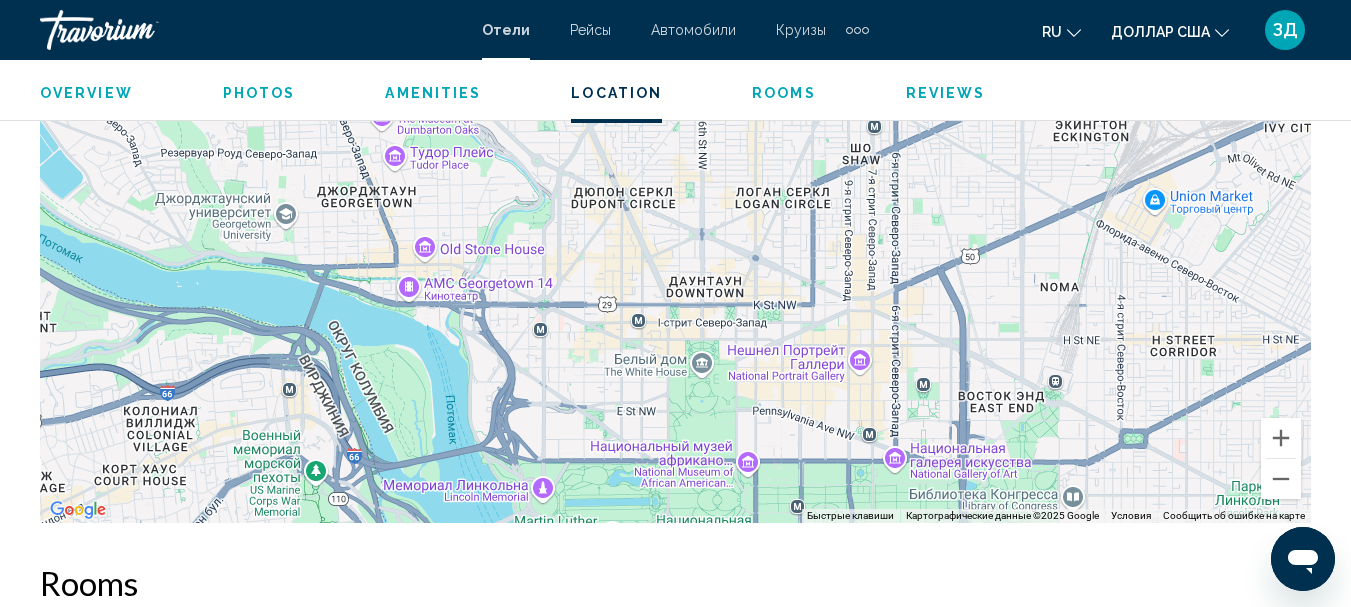 drag, startPoint x: 925, startPoint y: 387, endPoint x: 838, endPoint y: 278, distance: 139.46326 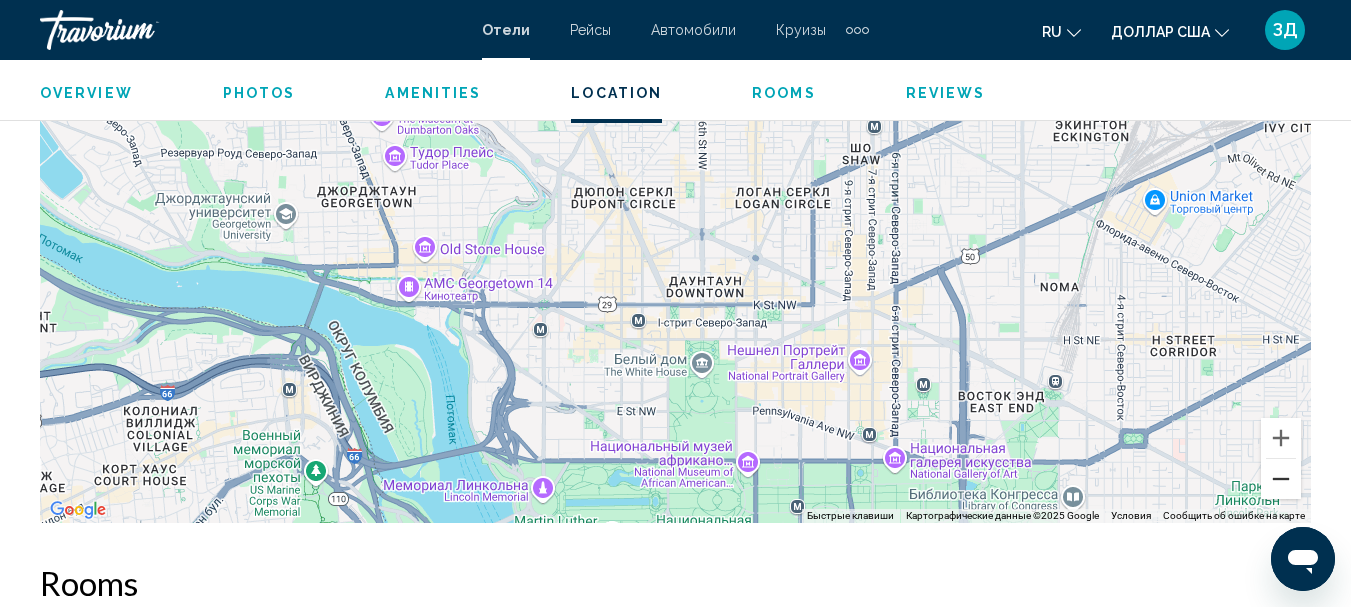 click at bounding box center (1281, 479) 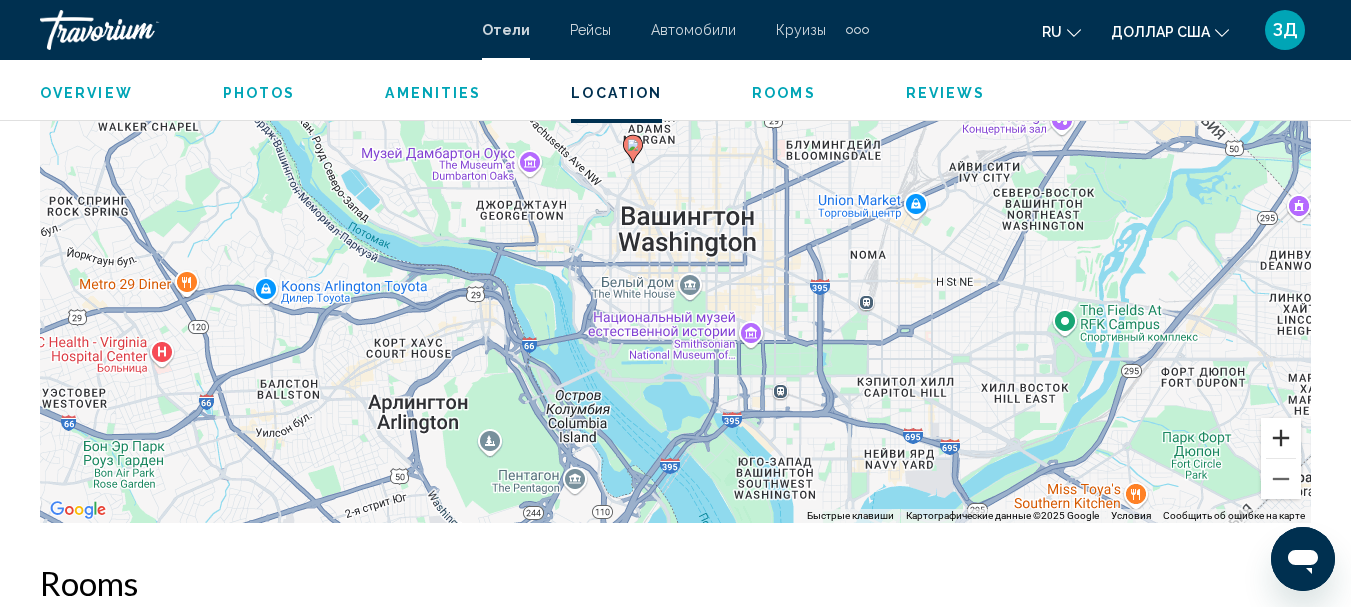 click at bounding box center (1281, 438) 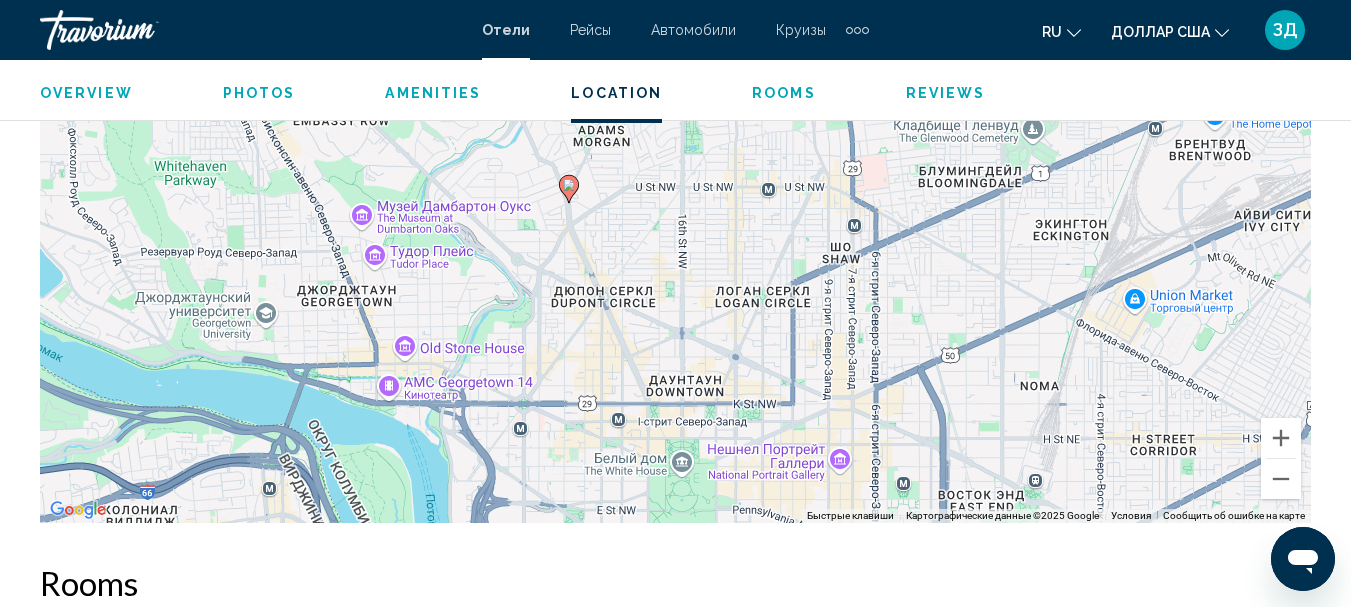 drag, startPoint x: 1074, startPoint y: 326, endPoint x: 1053, endPoint y: 429, distance: 105.11898 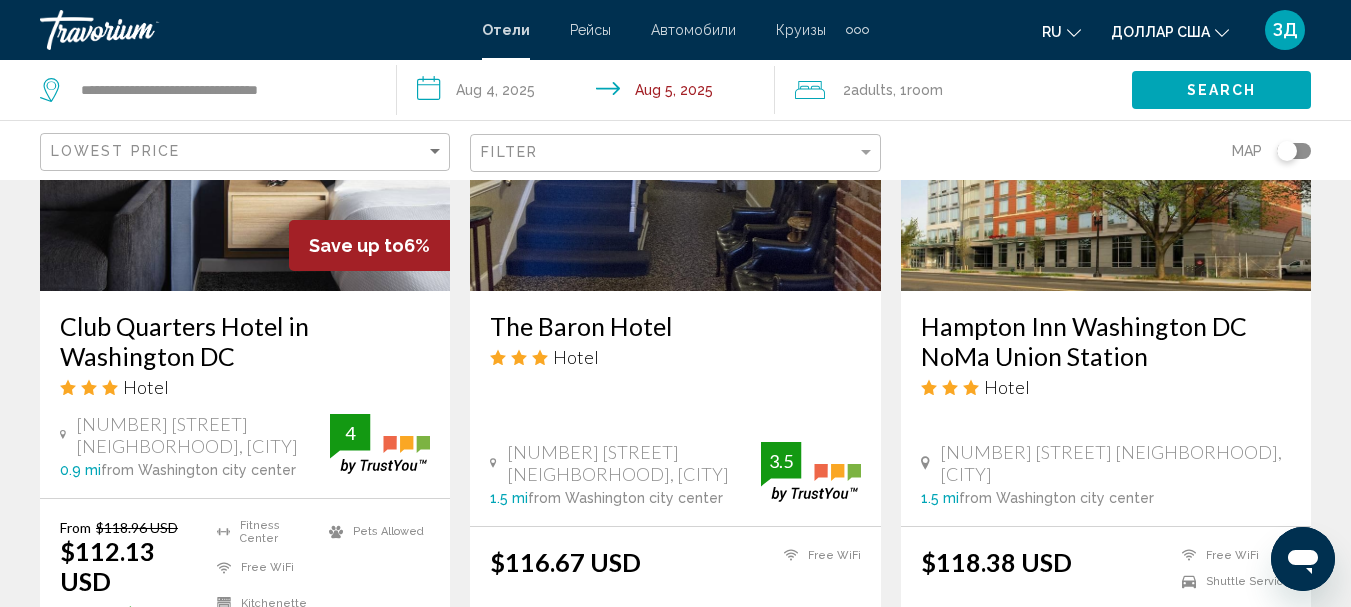 scroll, scrollTop: 1900, scrollLeft: 0, axis: vertical 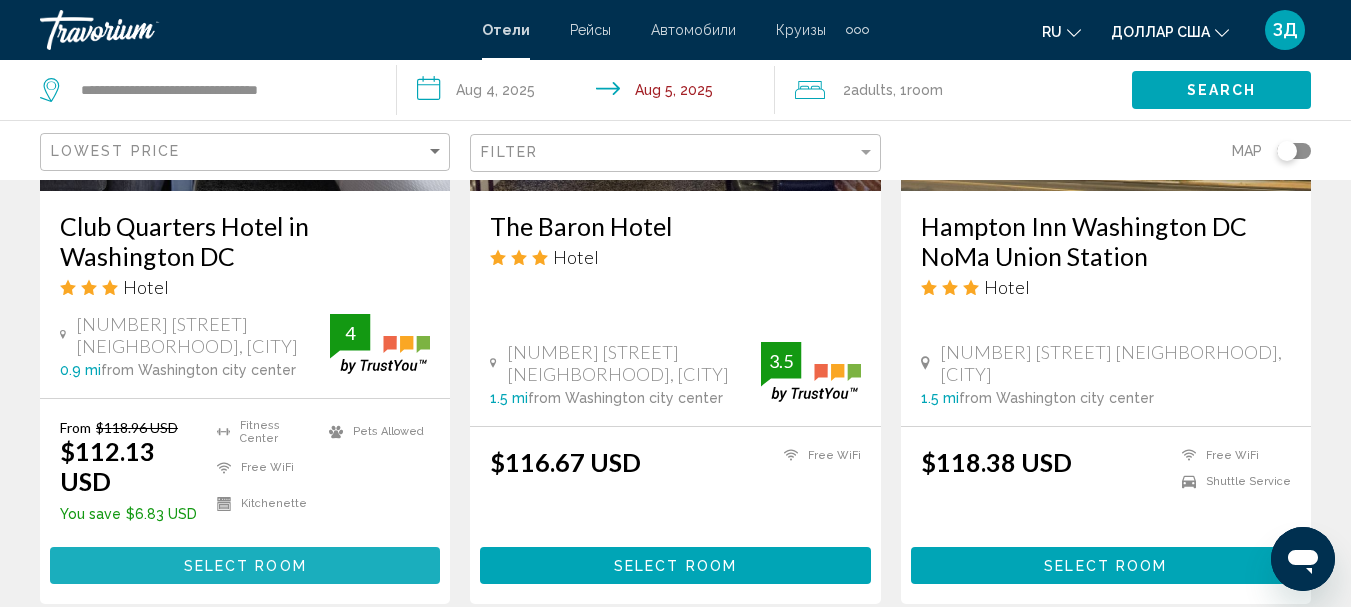 click on "Select Room" at bounding box center [245, 566] 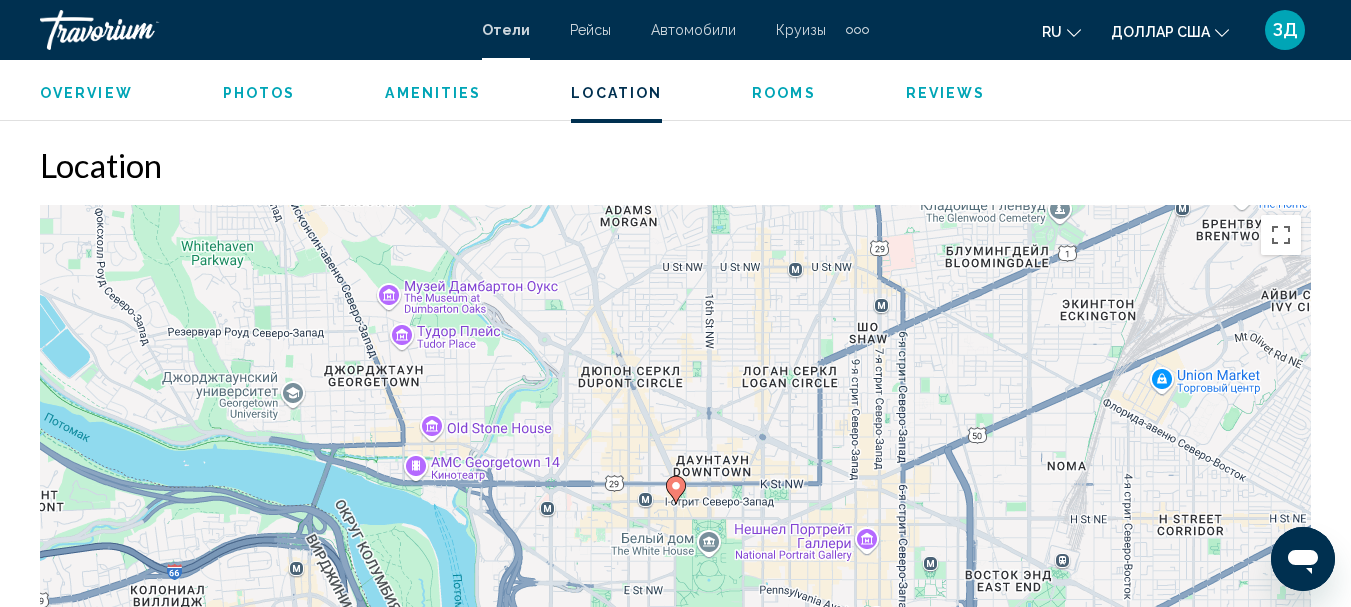scroll, scrollTop: 2231, scrollLeft: 0, axis: vertical 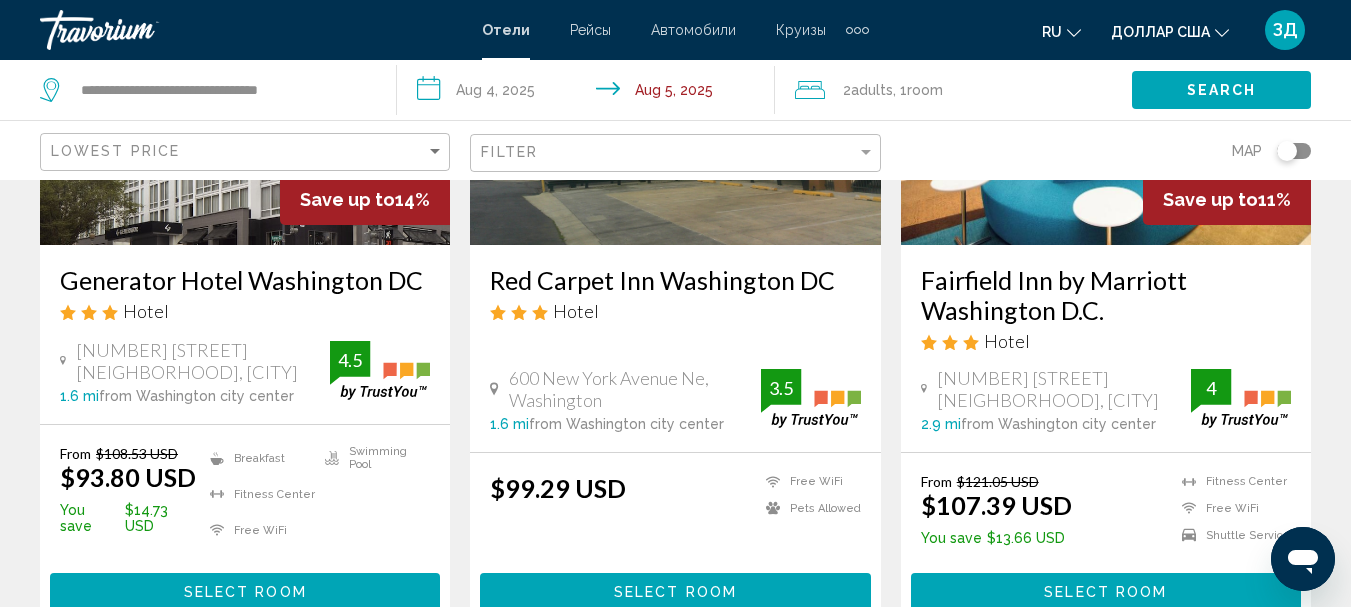 click on "Select Room" at bounding box center (1106, 591) 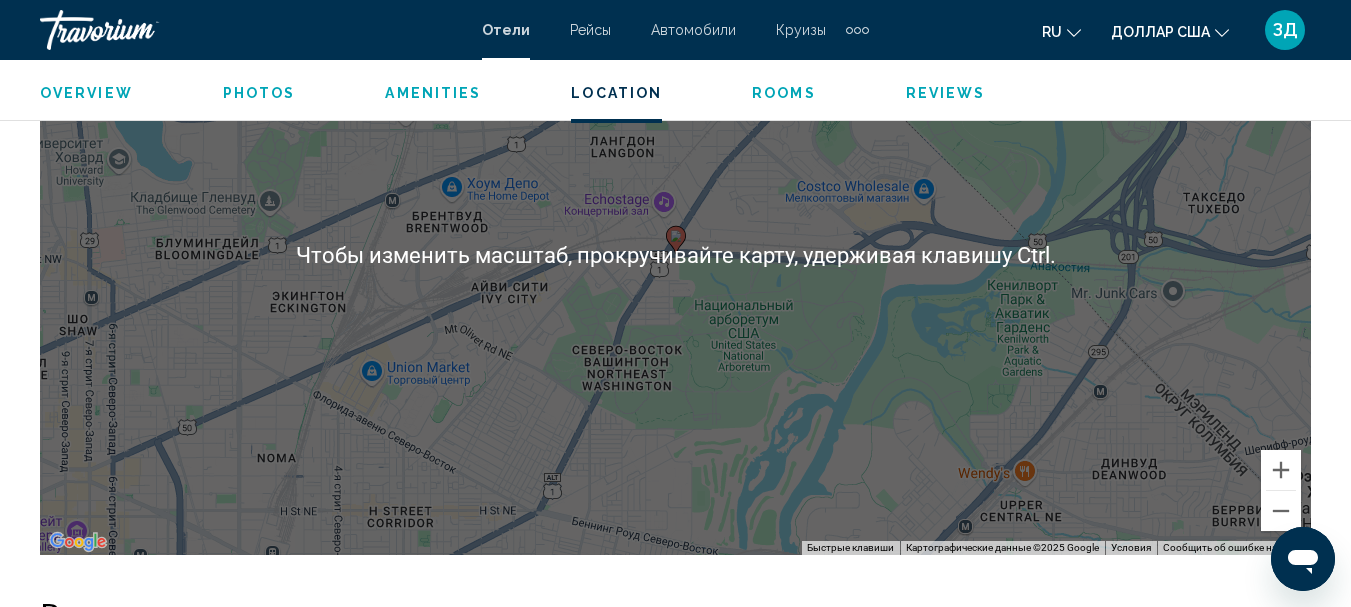 scroll, scrollTop: 2431, scrollLeft: 0, axis: vertical 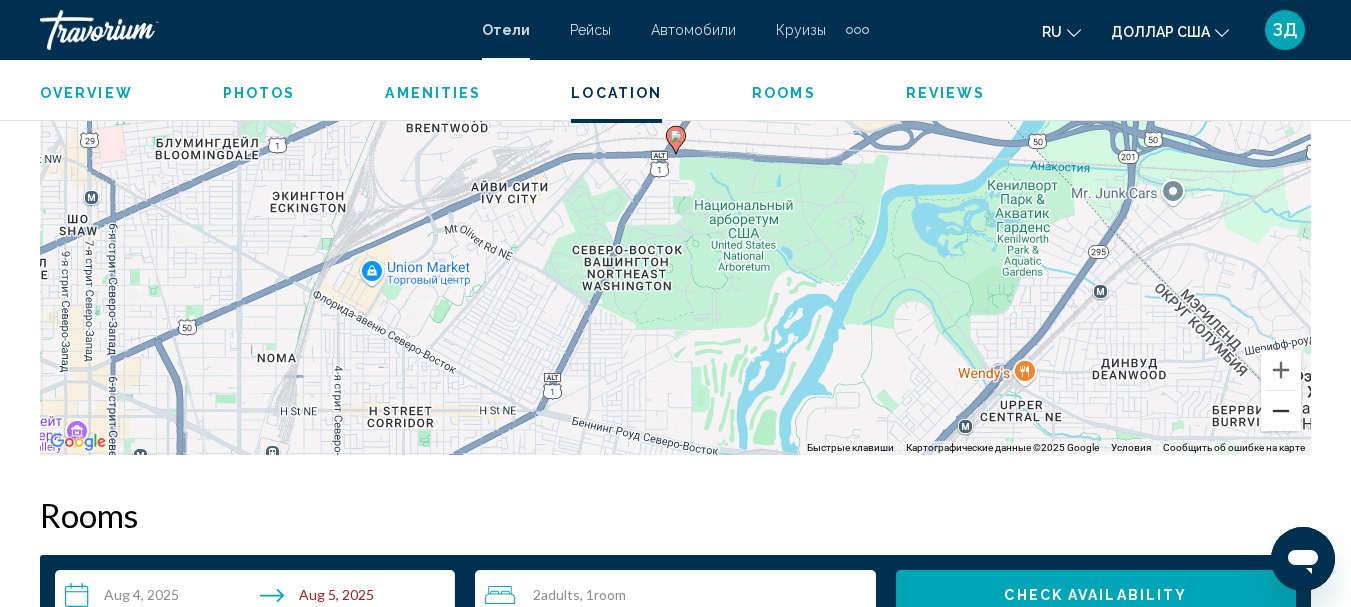 click at bounding box center (1281, 411) 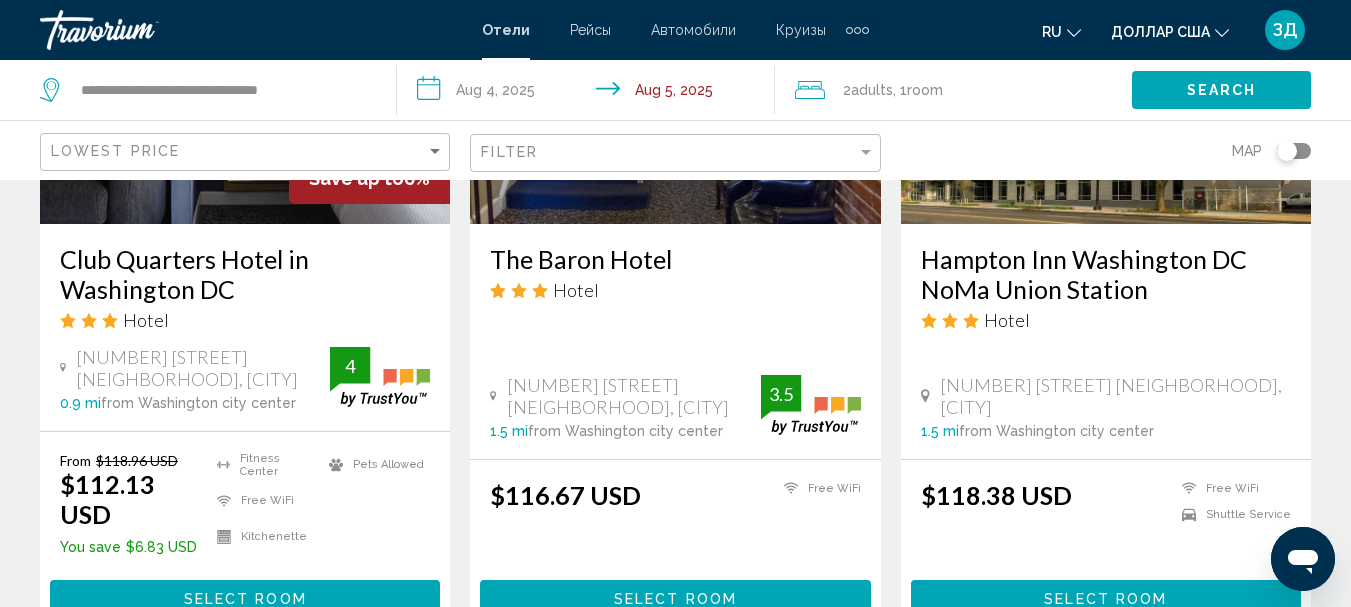 scroll, scrollTop: 1900, scrollLeft: 0, axis: vertical 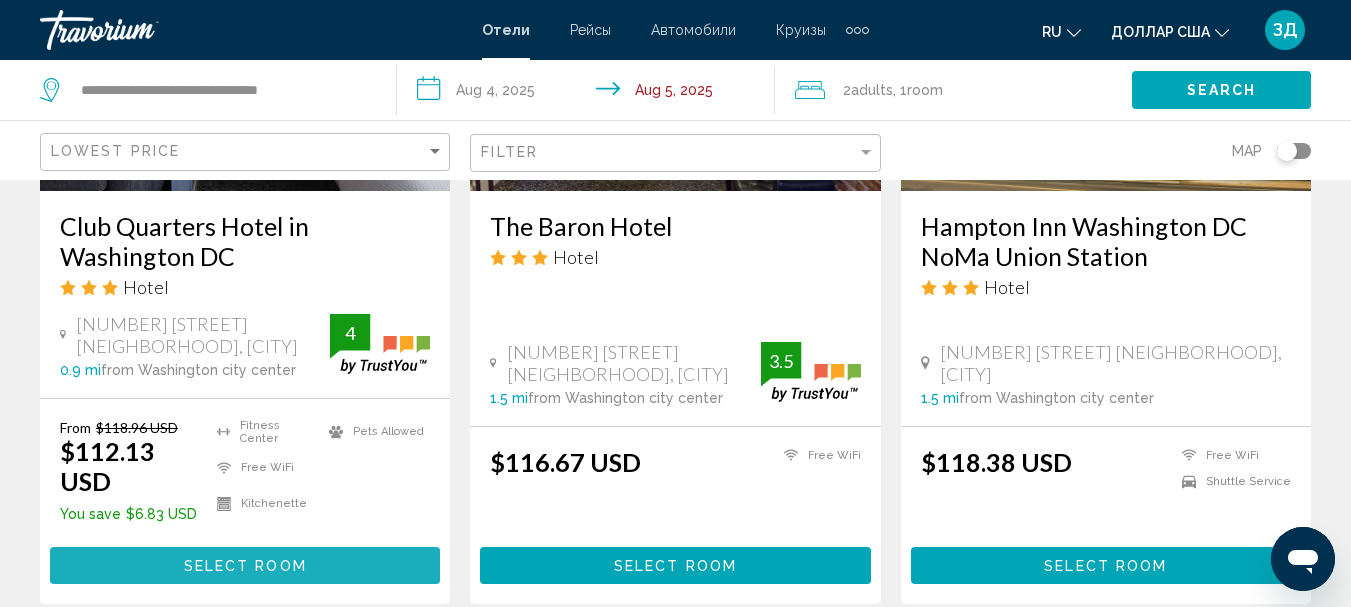click on "Select Room" at bounding box center (245, 565) 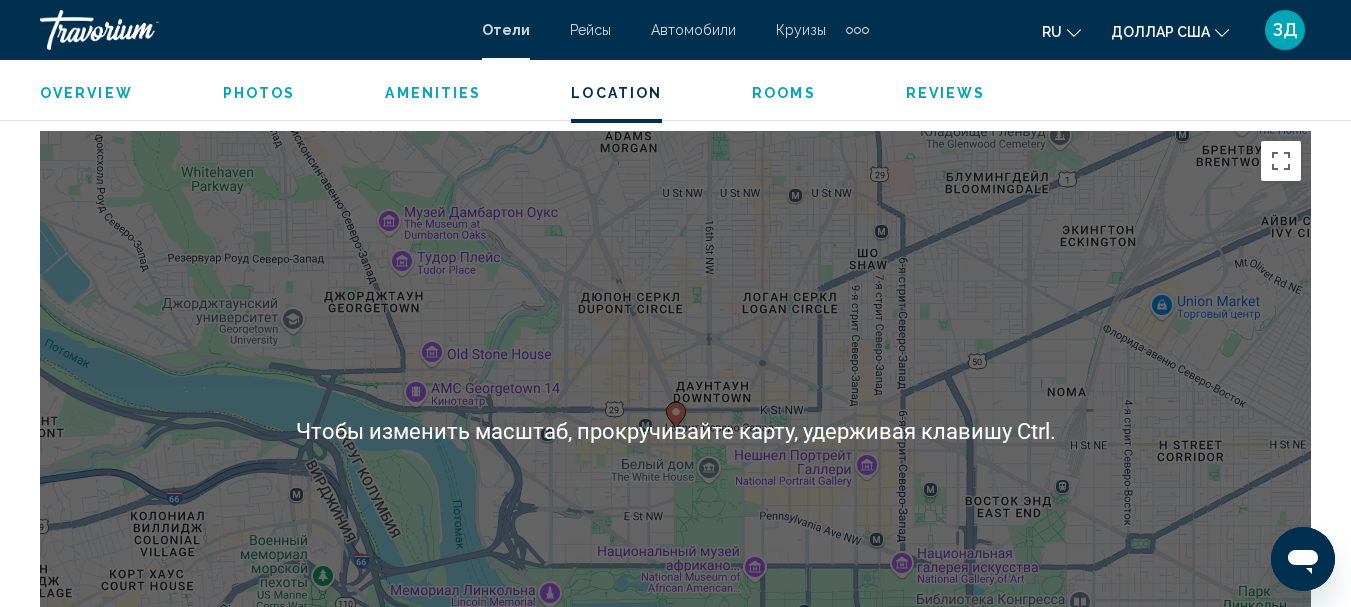 scroll, scrollTop: 2331, scrollLeft: 0, axis: vertical 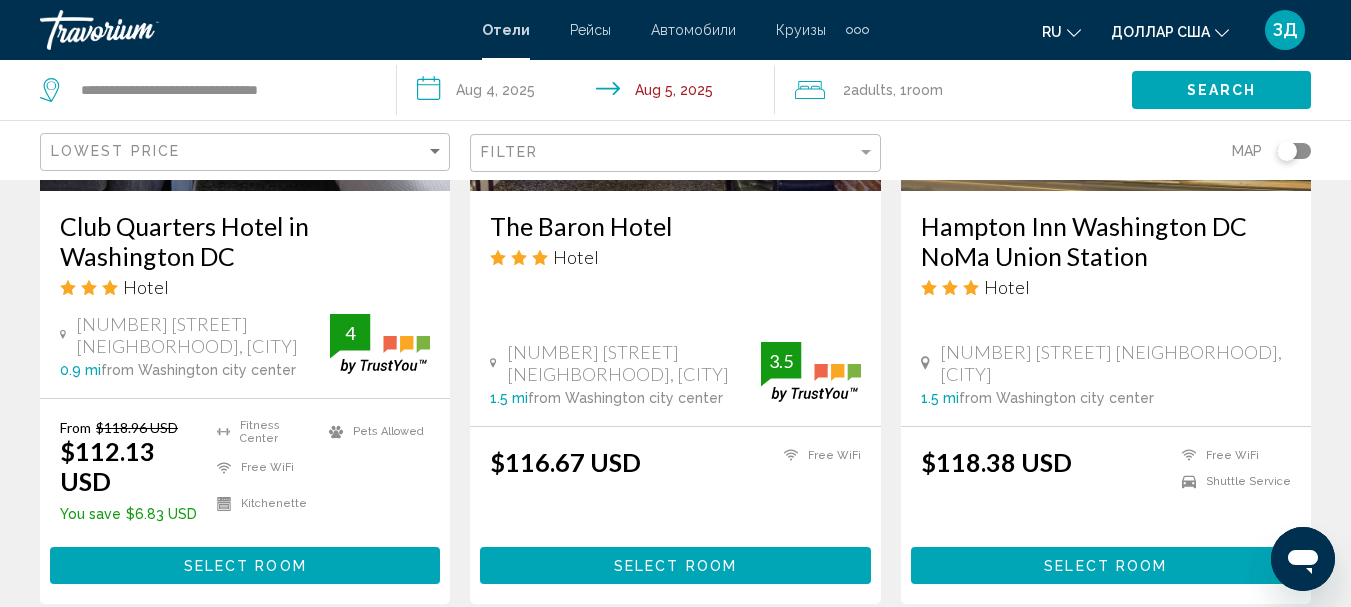 click on "Select Room" at bounding box center (675, 566) 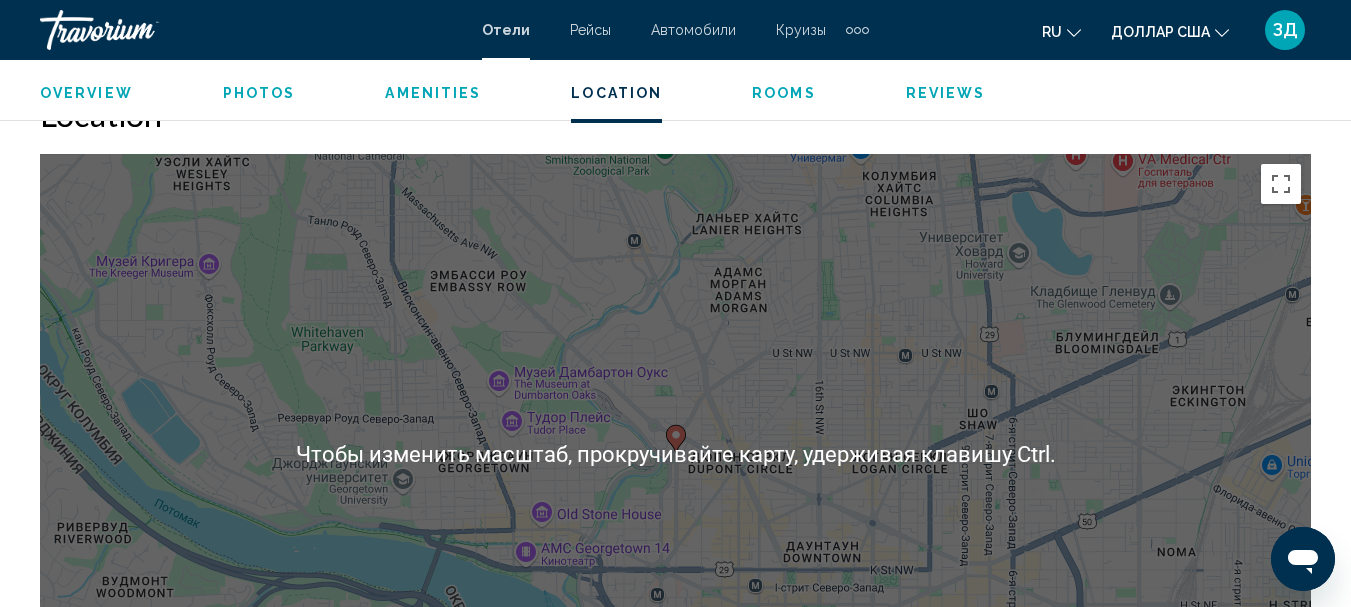 scroll, scrollTop: 2232, scrollLeft: 0, axis: vertical 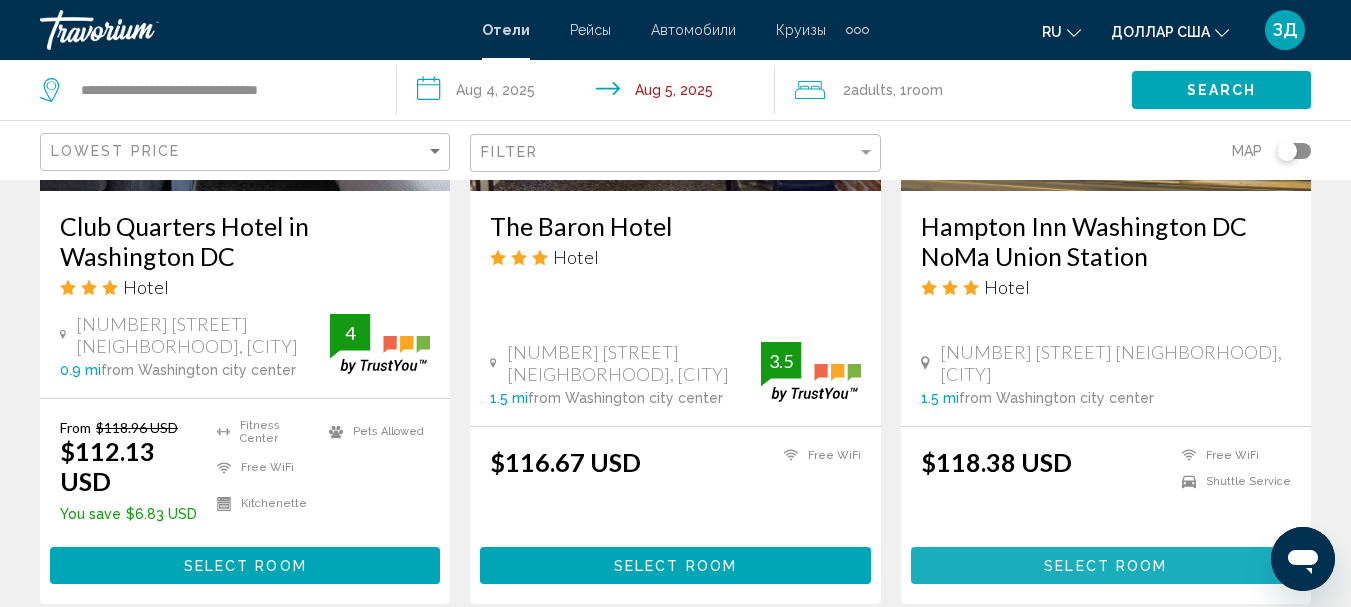 click on "Select Room" at bounding box center [1105, 566] 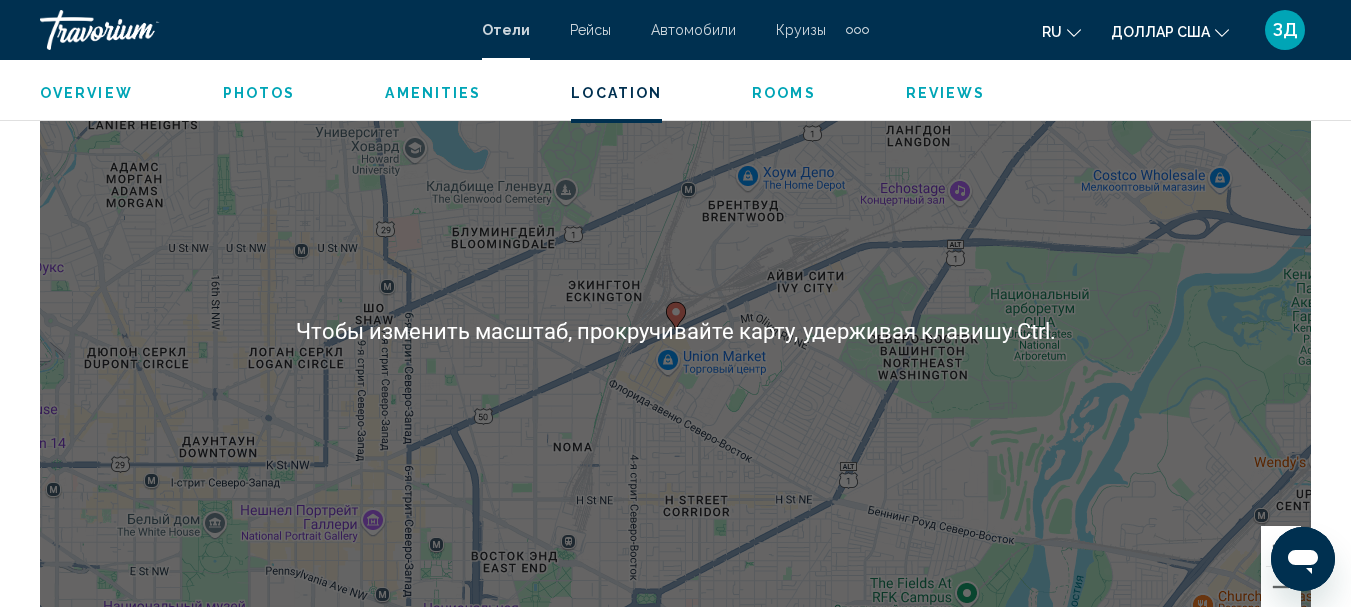 scroll, scrollTop: 2431, scrollLeft: 0, axis: vertical 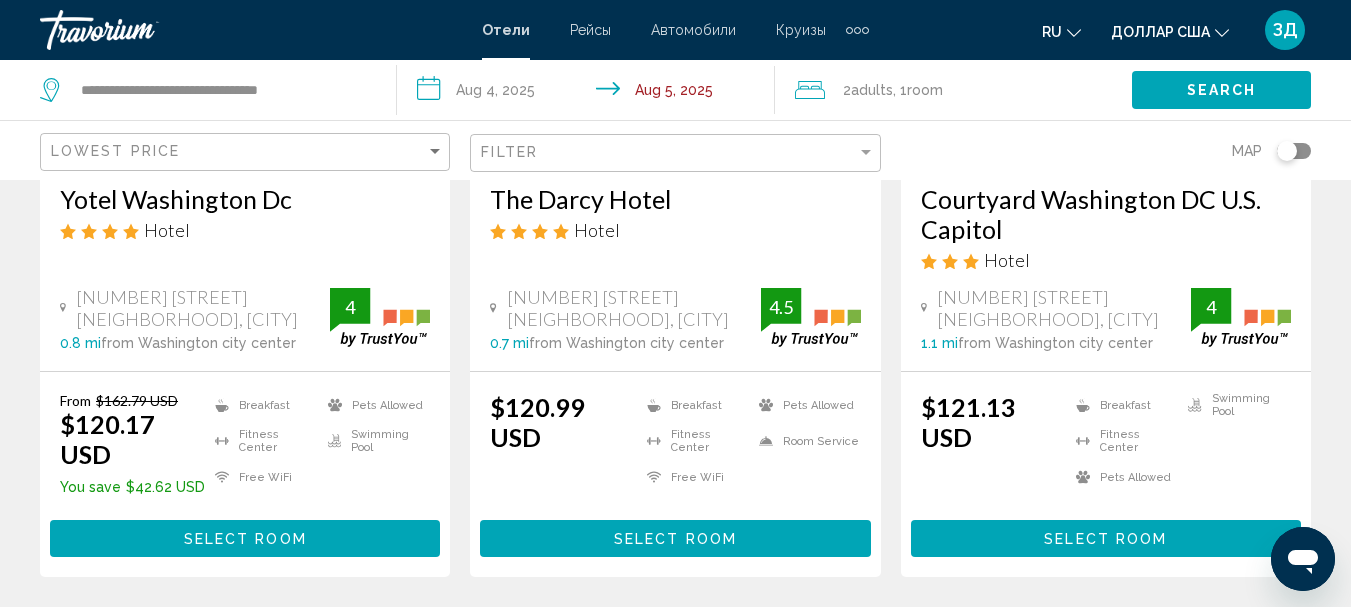 click on "Select Room" at bounding box center [675, 539] 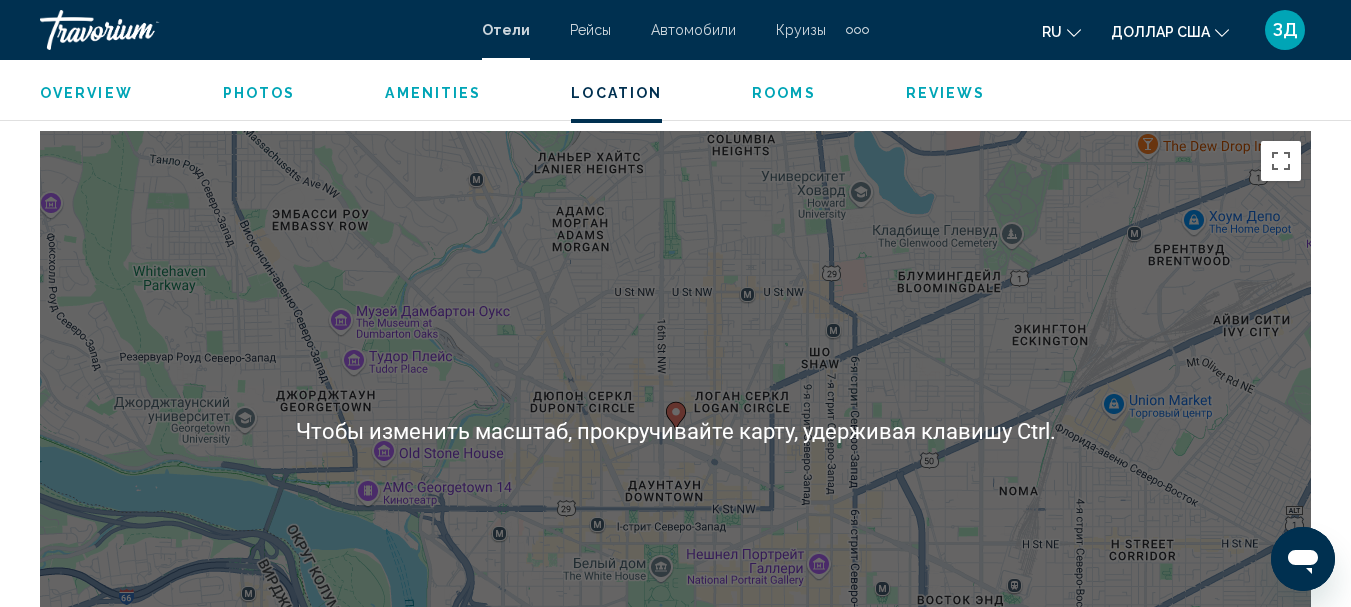 scroll, scrollTop: 2331, scrollLeft: 0, axis: vertical 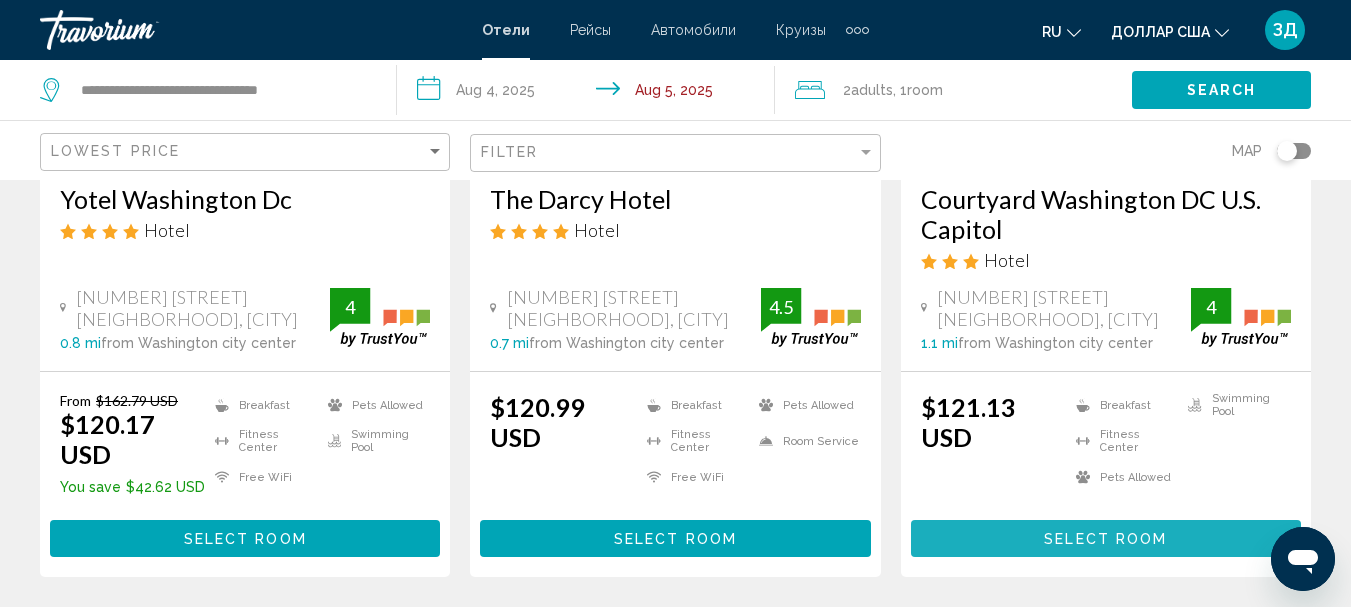 click on "Select Room" at bounding box center (1105, 539) 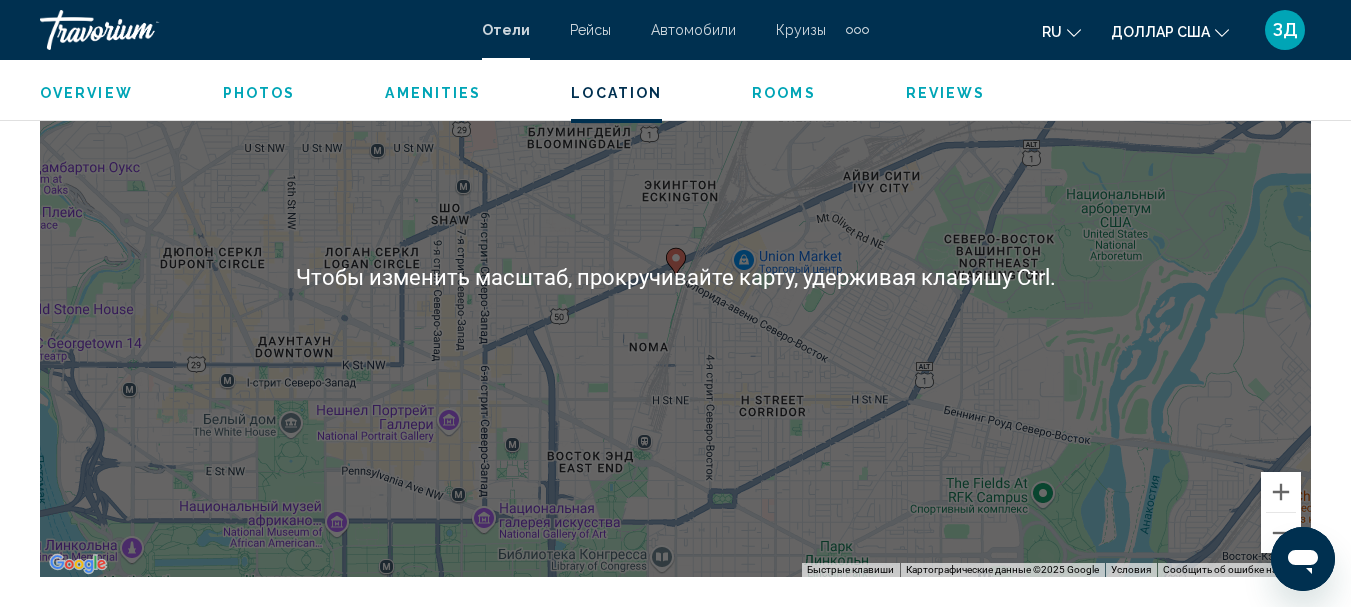 scroll, scrollTop: 2431, scrollLeft: 0, axis: vertical 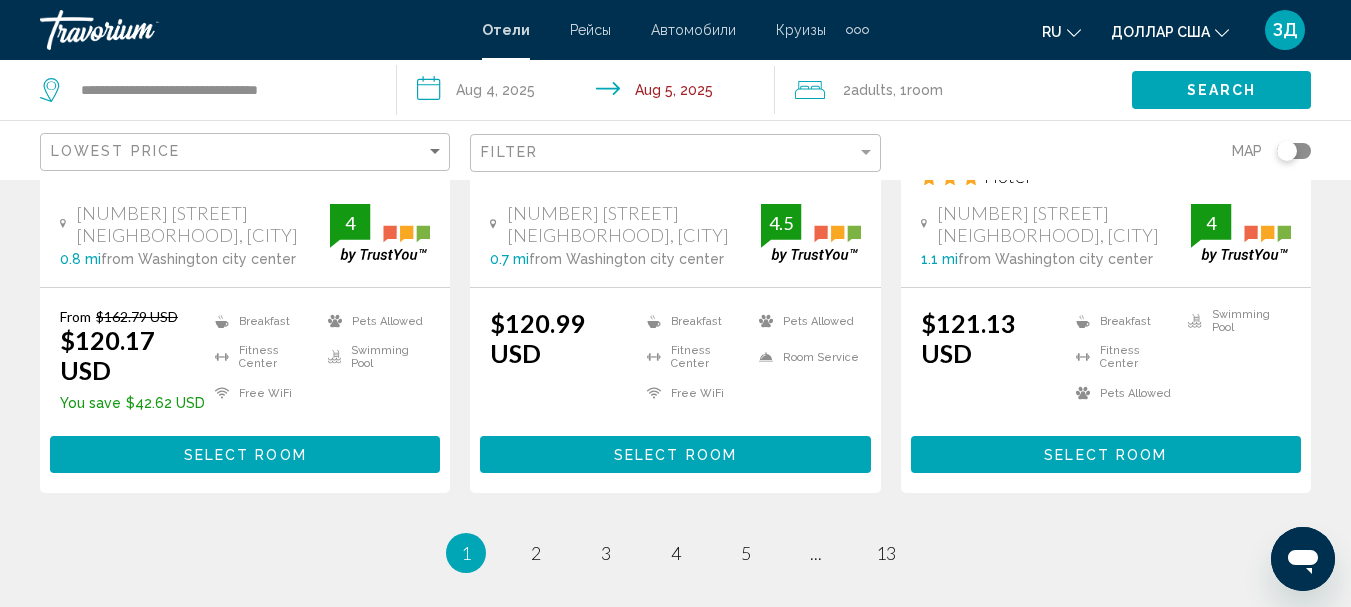 click on "Select Room" at bounding box center (245, 455) 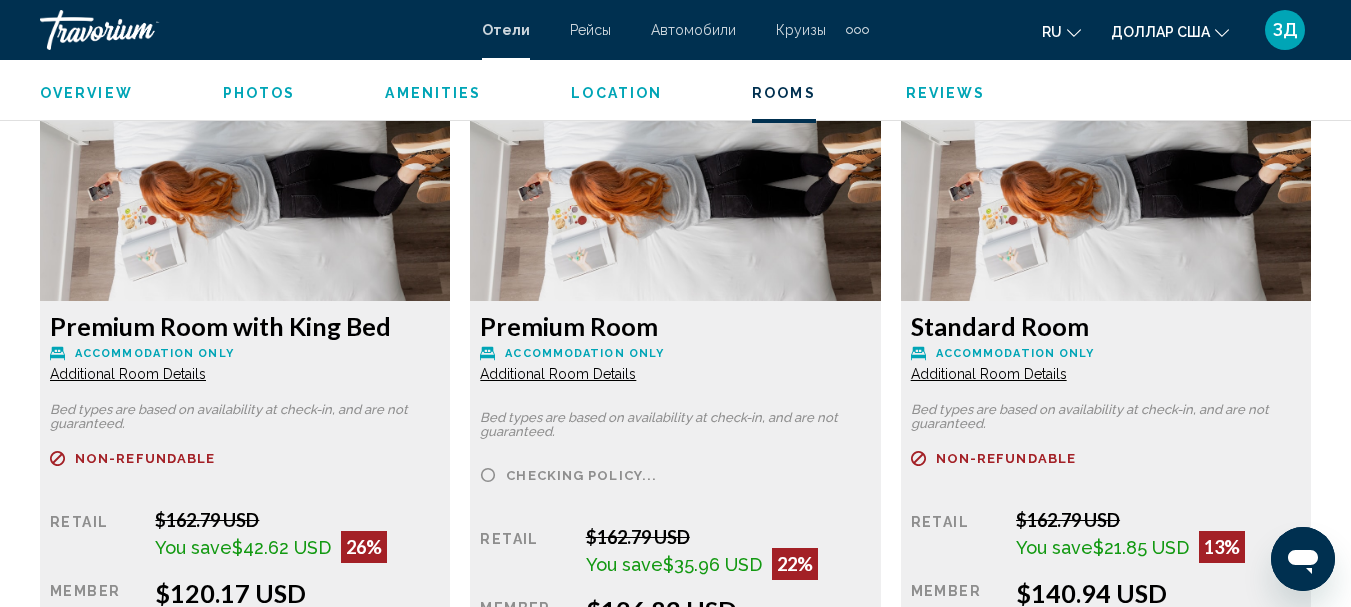 scroll, scrollTop: 3231, scrollLeft: 0, axis: vertical 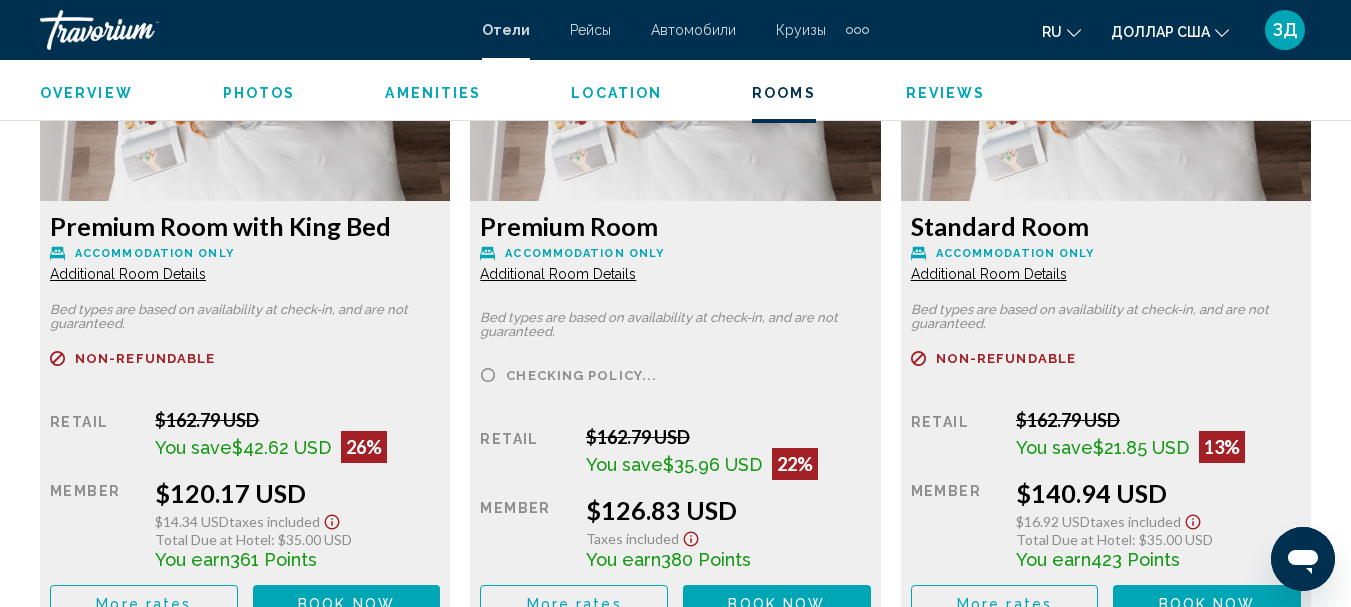 click on "Additional Room Details" at bounding box center [128, 274] 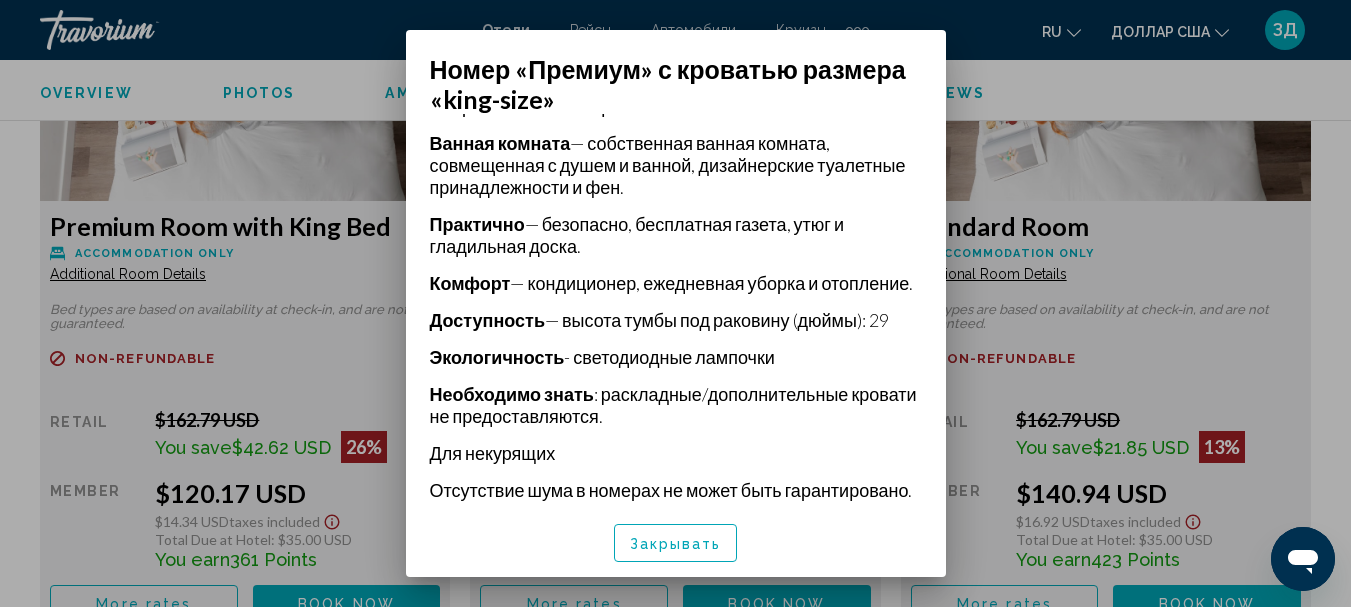 scroll, scrollTop: 719, scrollLeft: 0, axis: vertical 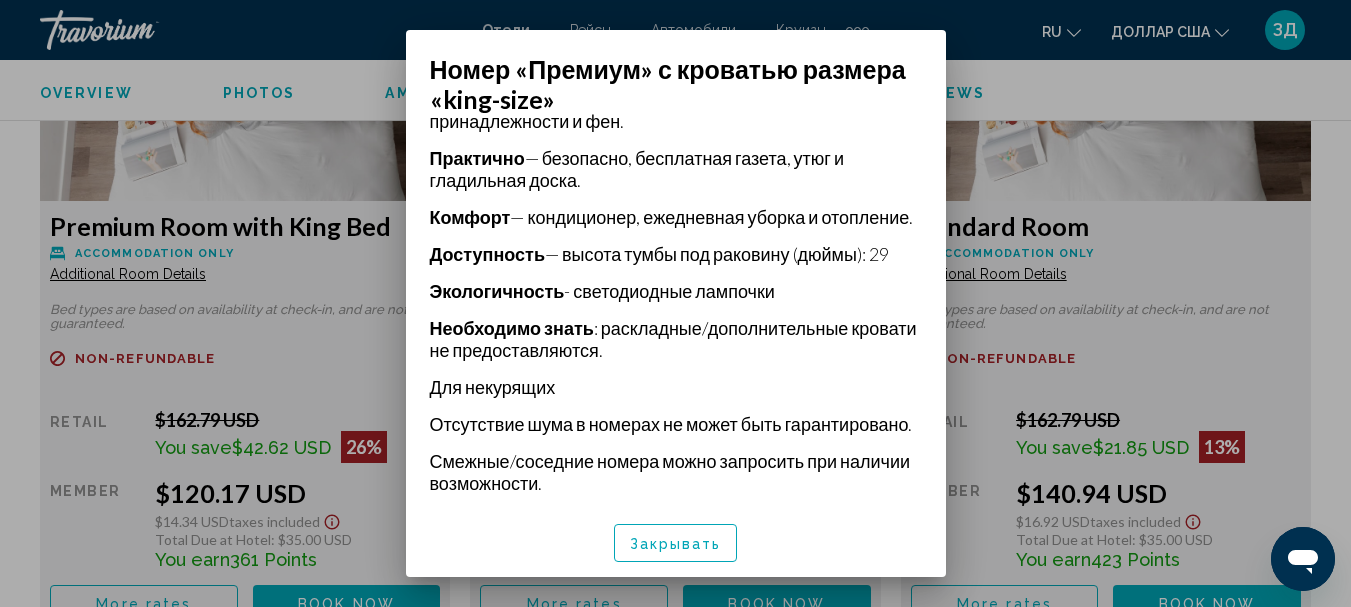 click on "Закрывать" at bounding box center (676, 544) 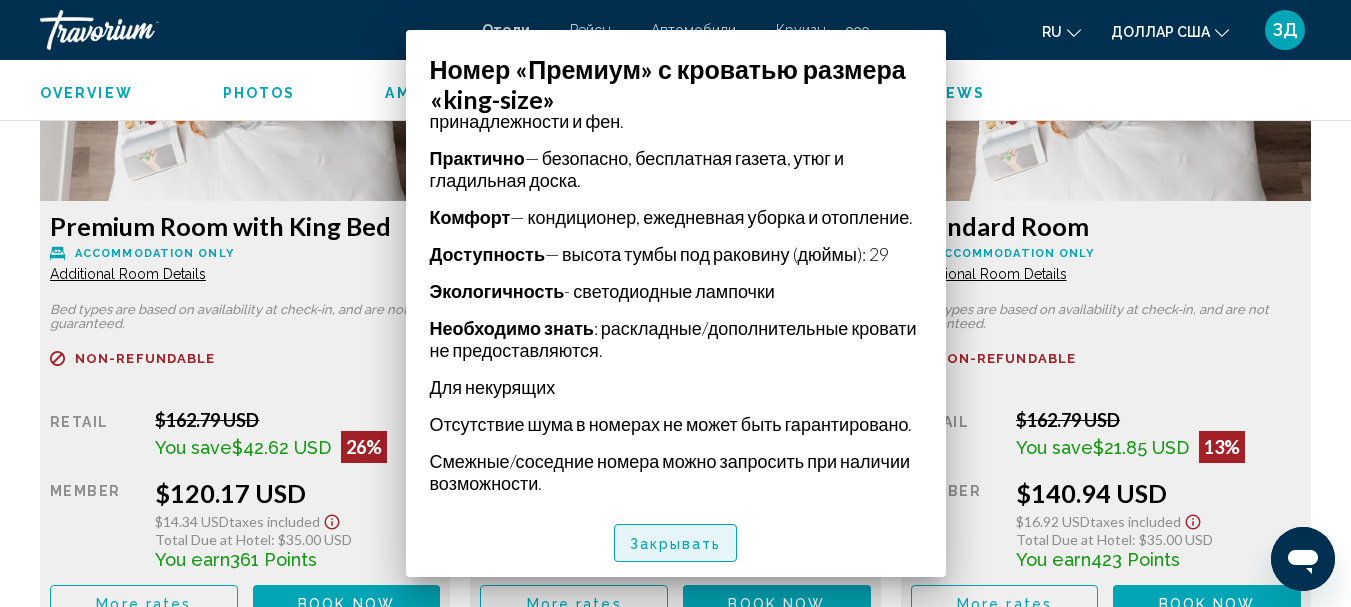 scroll, scrollTop: 3231, scrollLeft: 0, axis: vertical 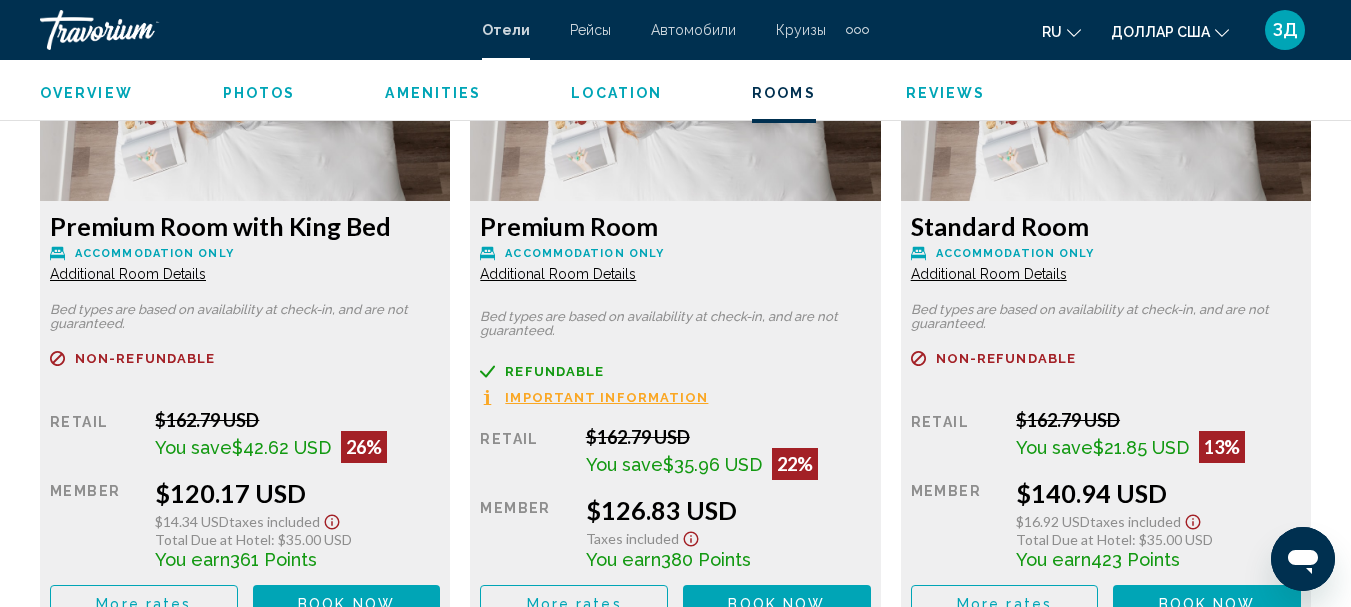 click on "Additional Room Details" at bounding box center [128, 274] 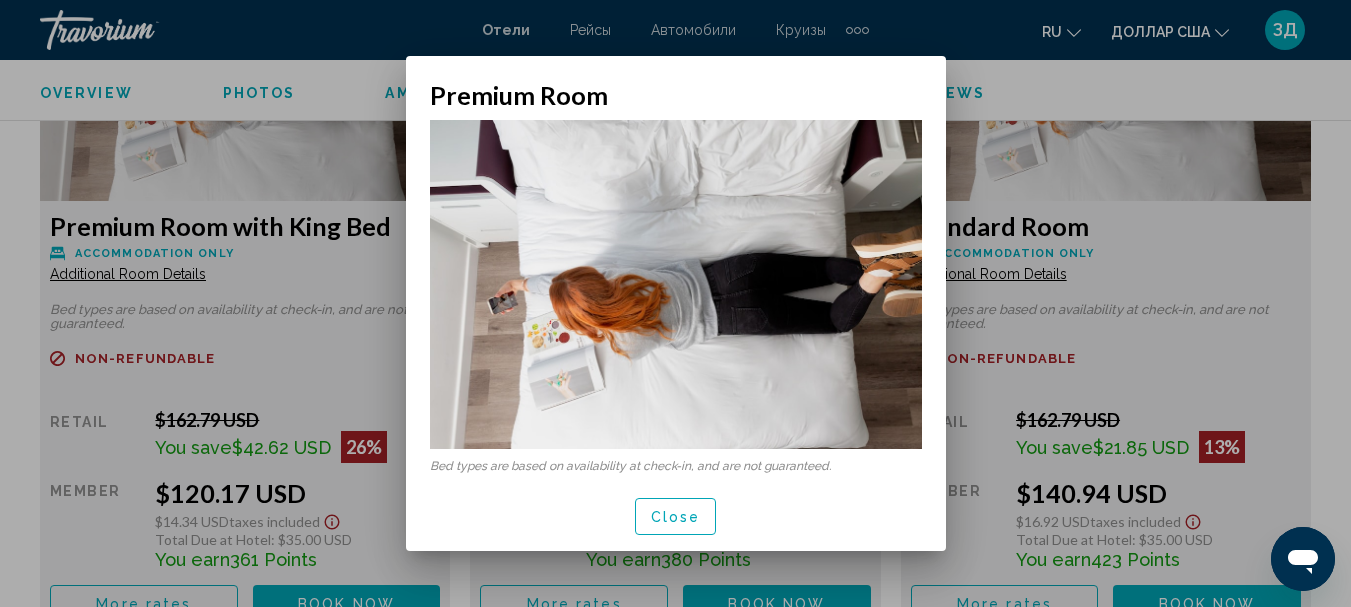 scroll, scrollTop: 0, scrollLeft: 0, axis: both 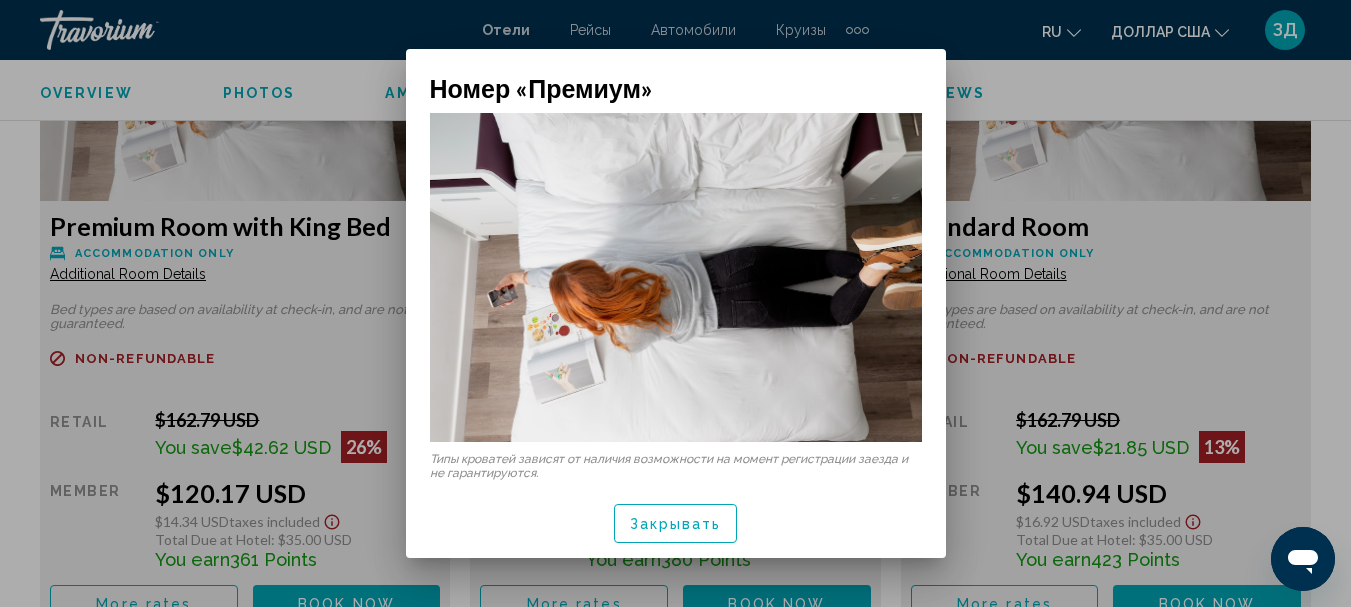 click on "Закрывать" at bounding box center (676, 525) 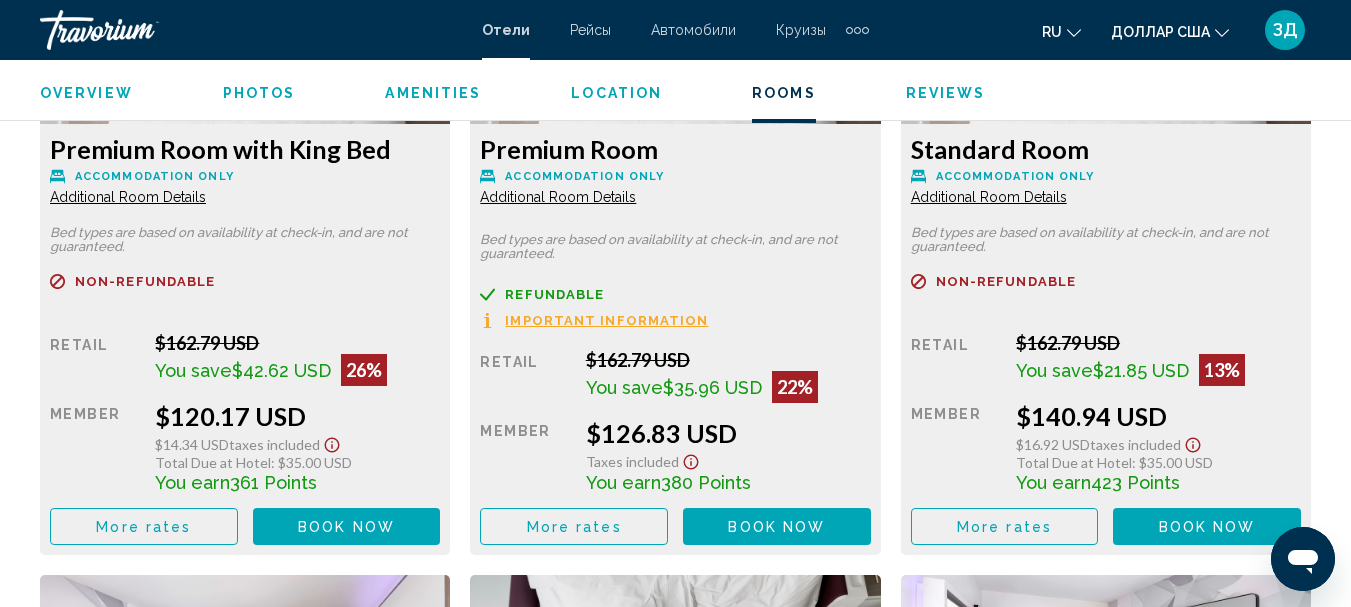 scroll, scrollTop: 3331, scrollLeft: 0, axis: vertical 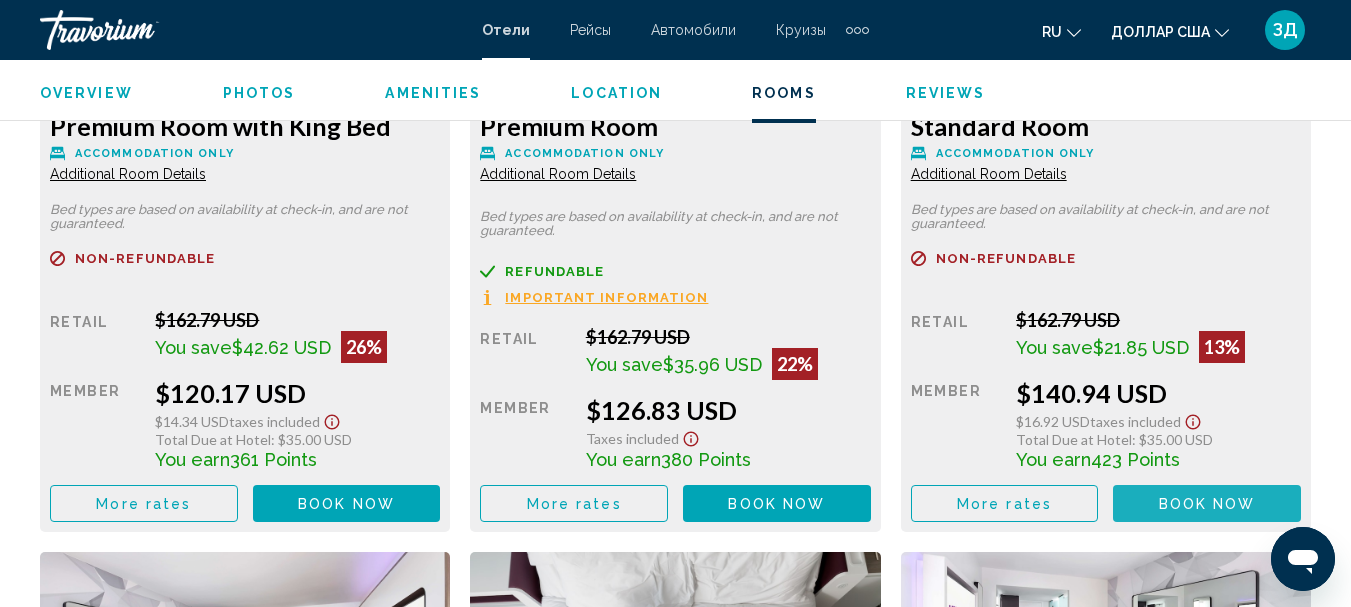 click on "Book now" at bounding box center (1207, 504) 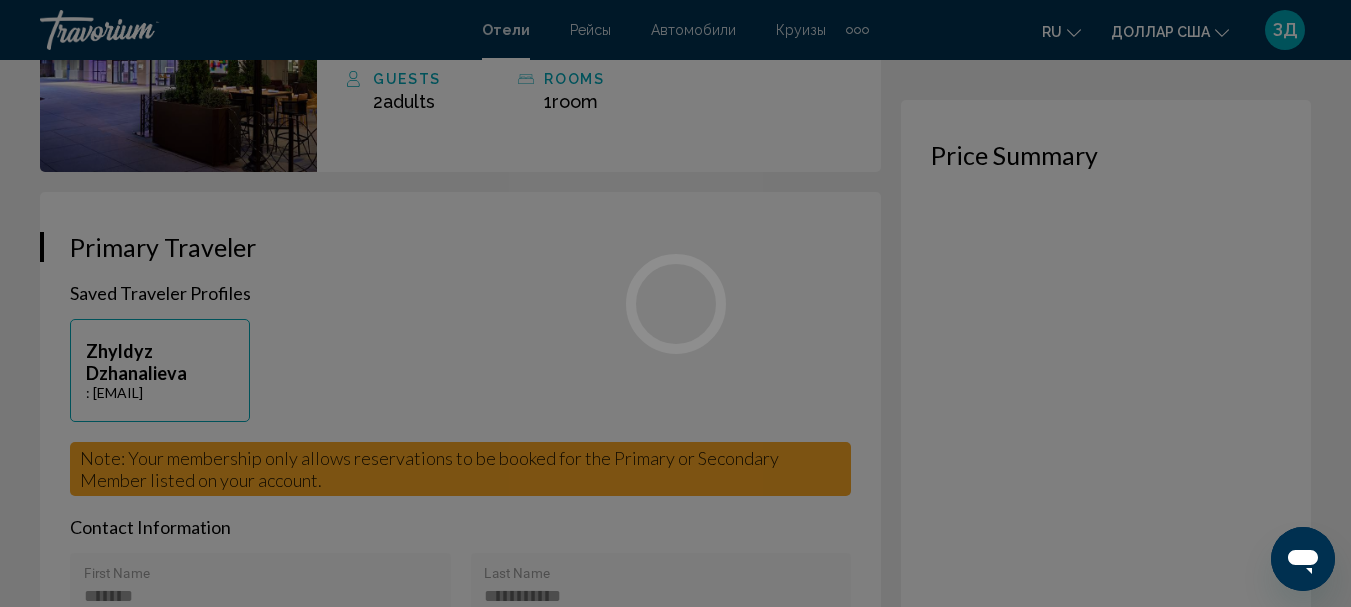 scroll, scrollTop: 300, scrollLeft: 0, axis: vertical 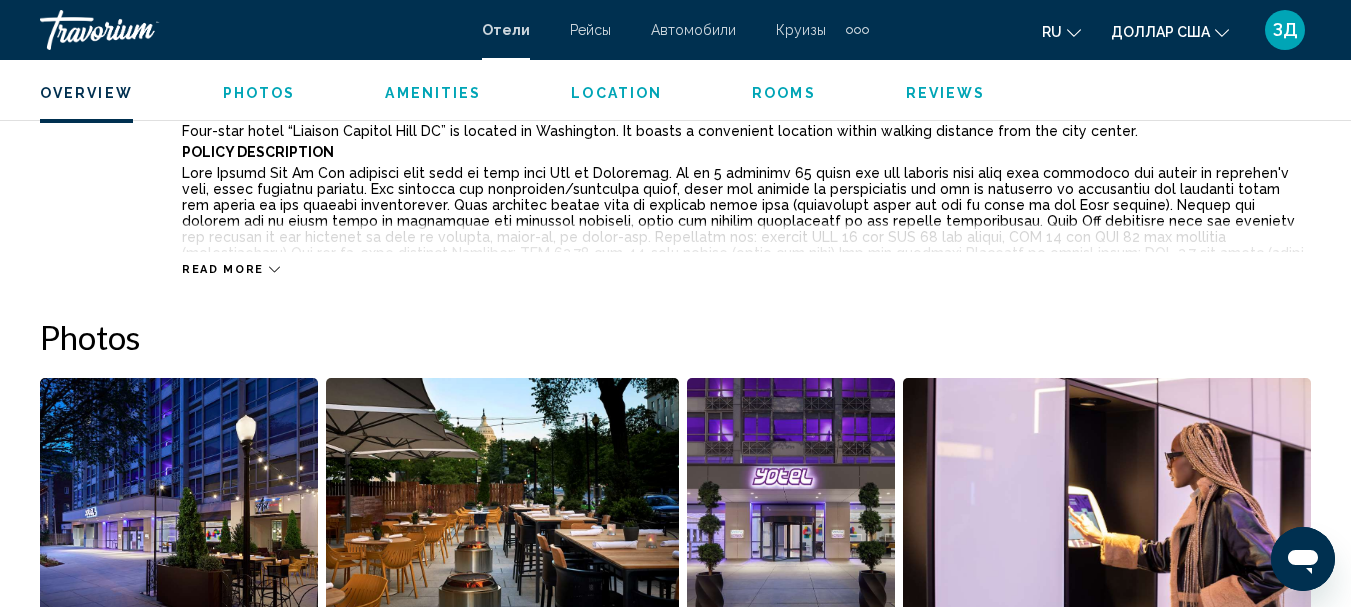 click 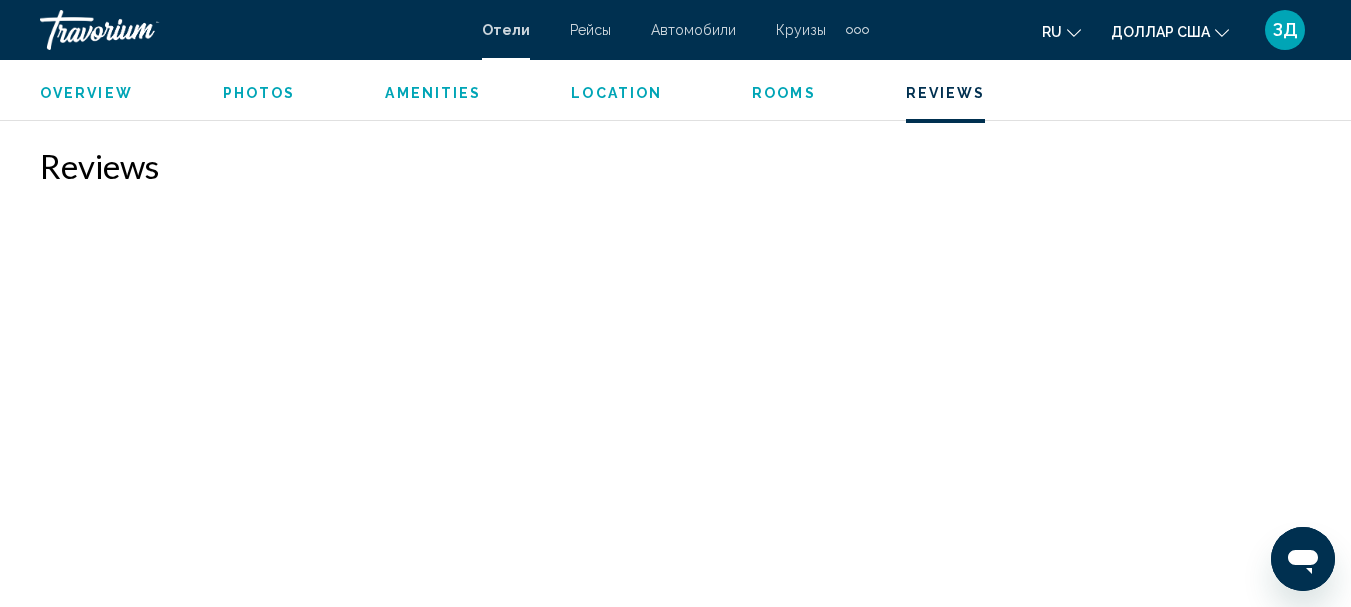 scroll, scrollTop: 7537, scrollLeft: 0, axis: vertical 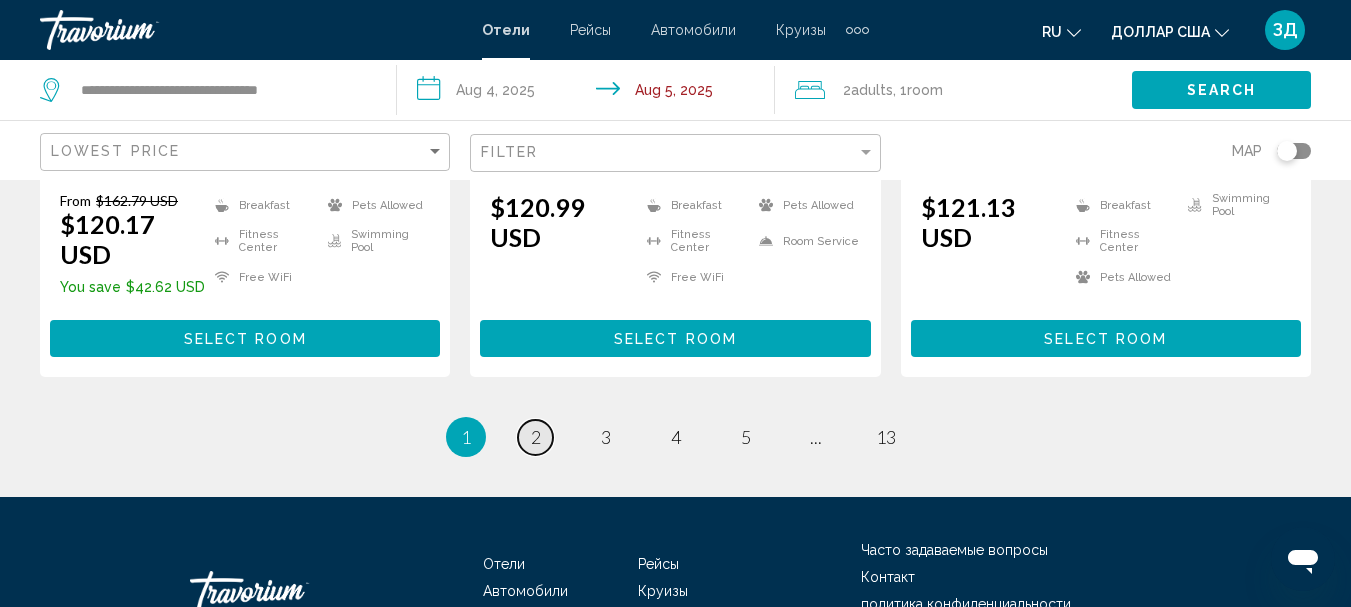 click on "2" at bounding box center [536, 437] 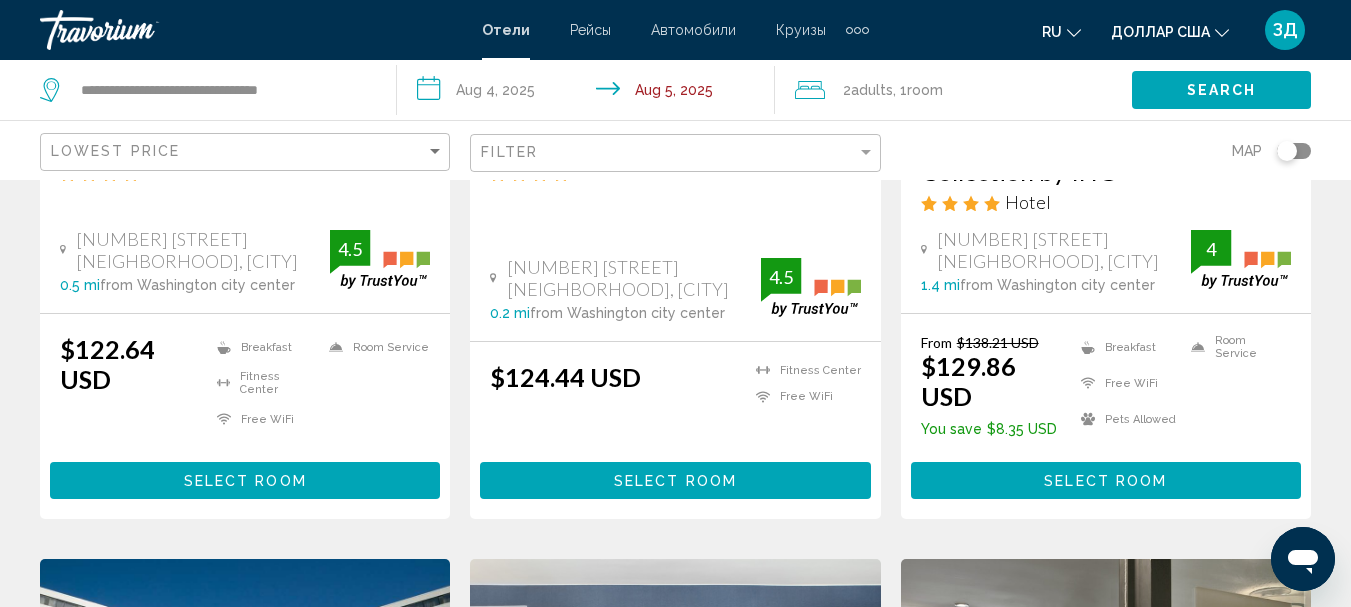 scroll, scrollTop: 500, scrollLeft: 0, axis: vertical 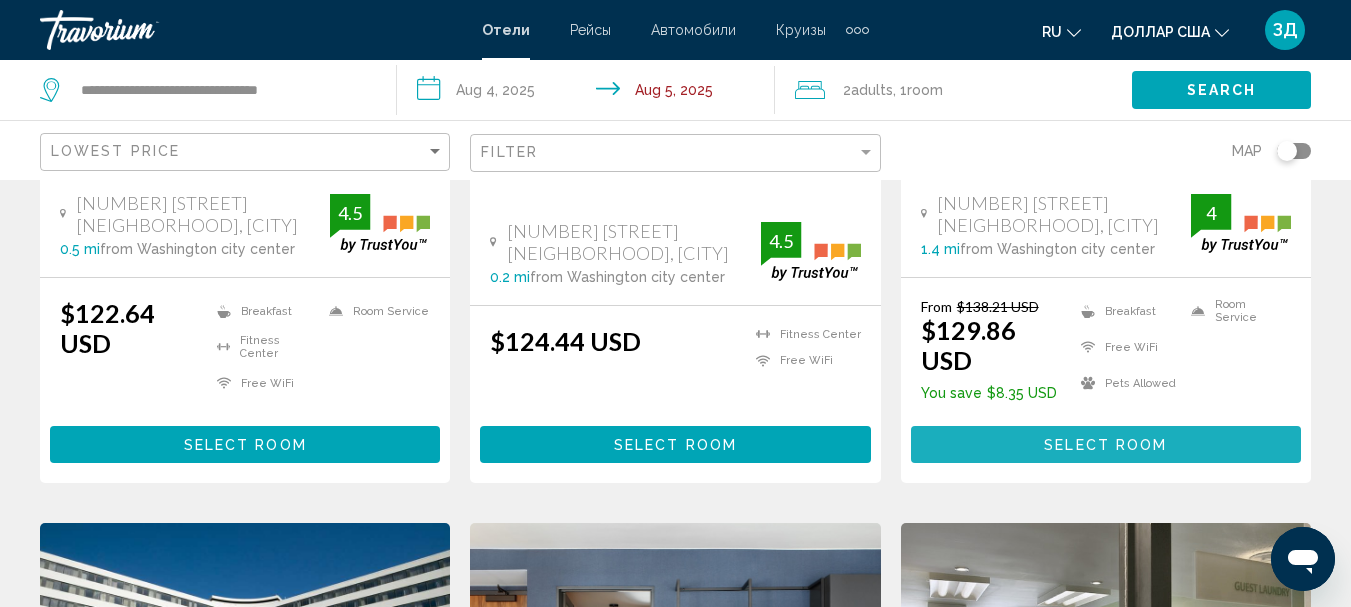 click on "Select Room" at bounding box center (1105, 445) 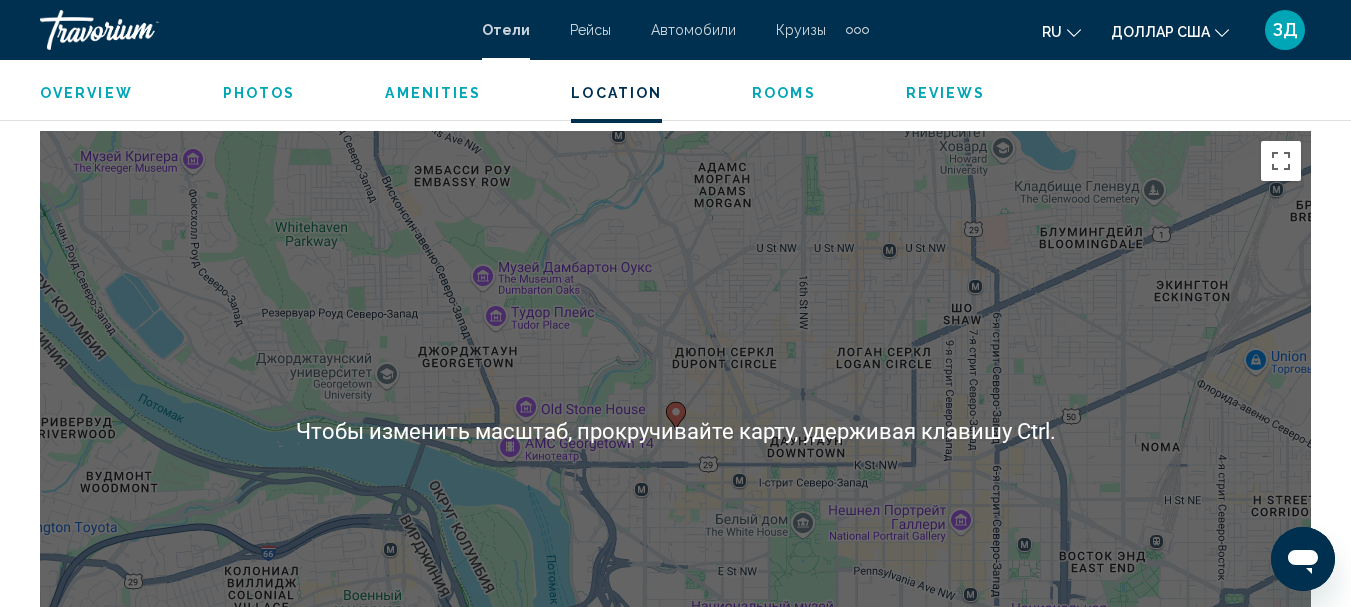 scroll, scrollTop: 2331, scrollLeft: 0, axis: vertical 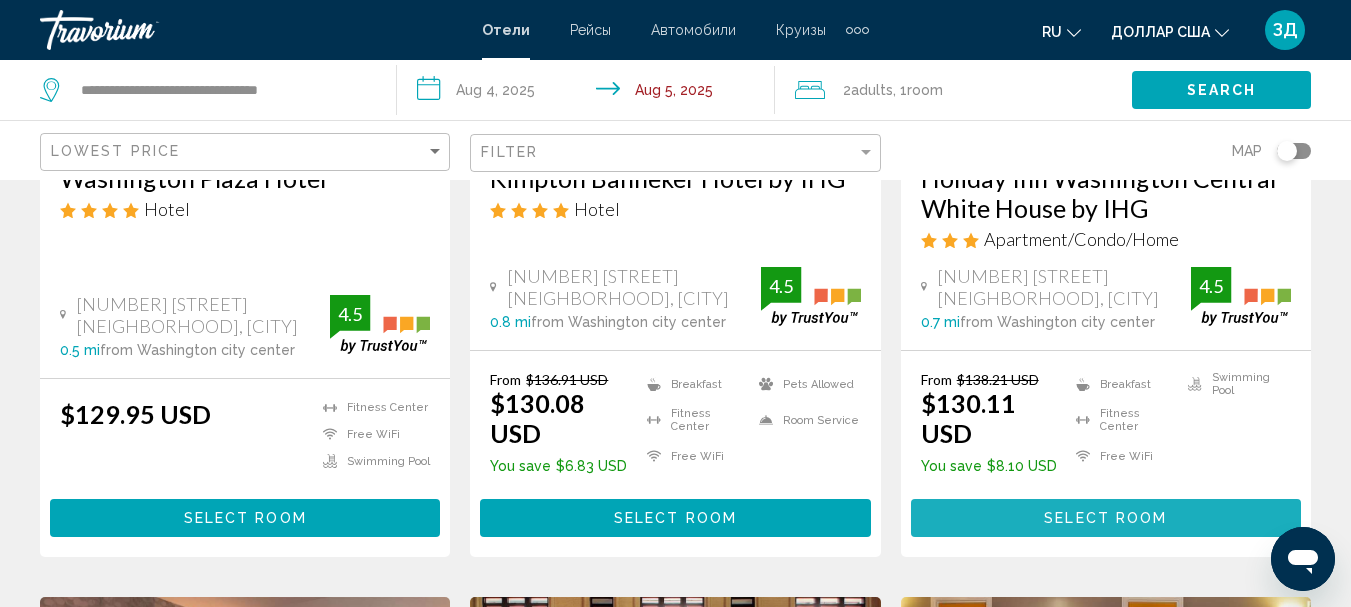 click on "Select Room" at bounding box center [1106, 517] 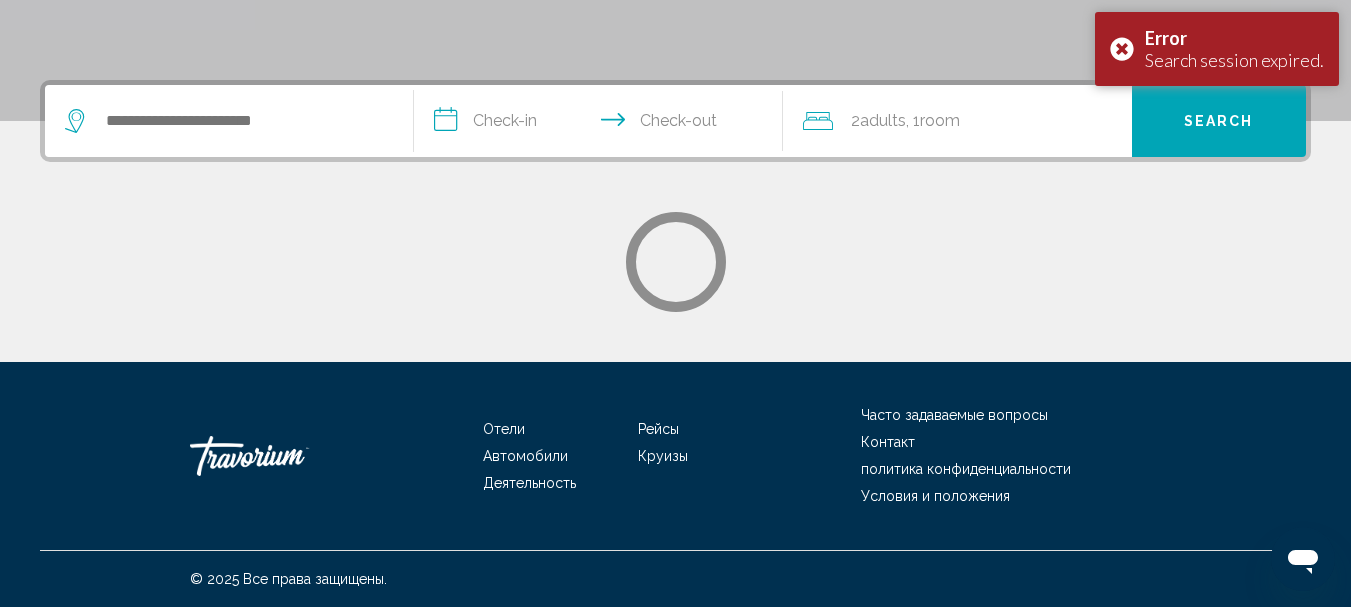 scroll, scrollTop: 0, scrollLeft: 0, axis: both 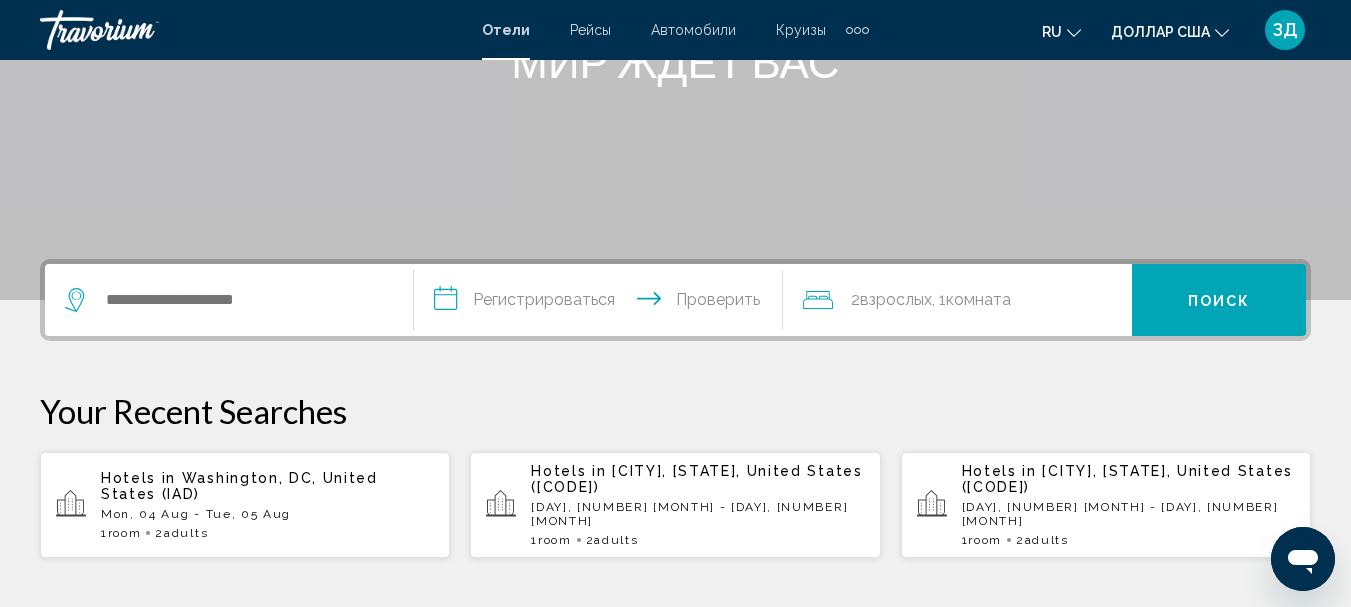 click on "Mon, 04 Aug - Tue, 05 Aug" at bounding box center [267, 514] 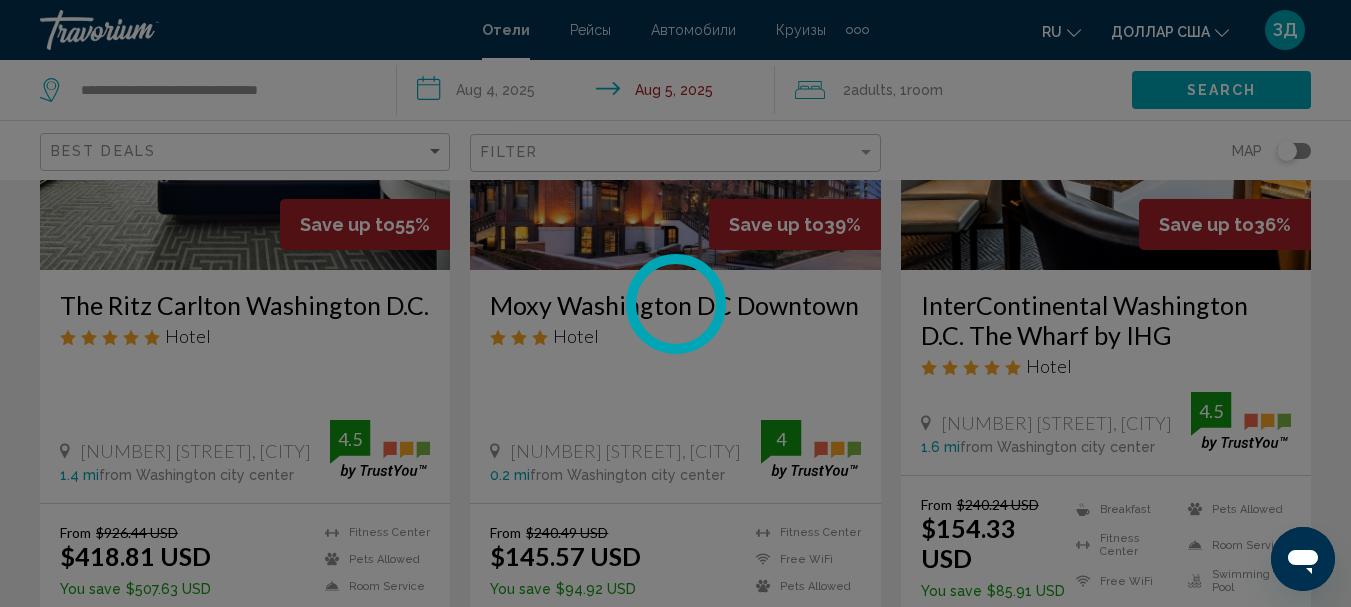 scroll, scrollTop: 0, scrollLeft: 0, axis: both 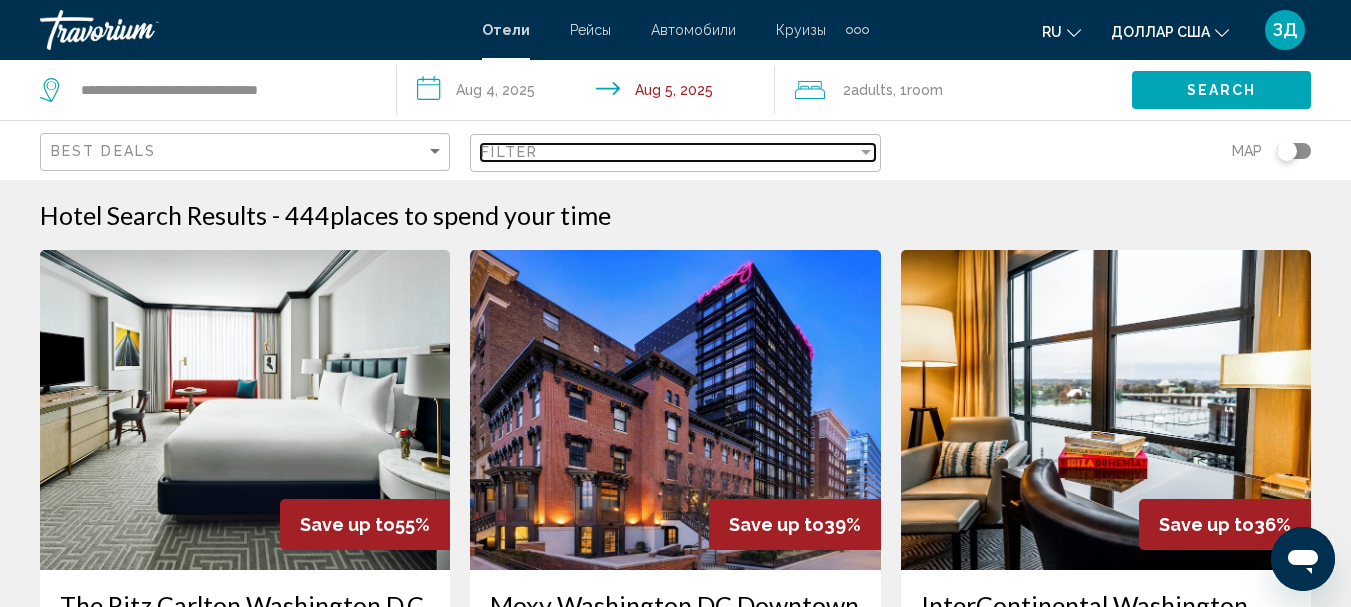 click on "Filter" at bounding box center (668, 152) 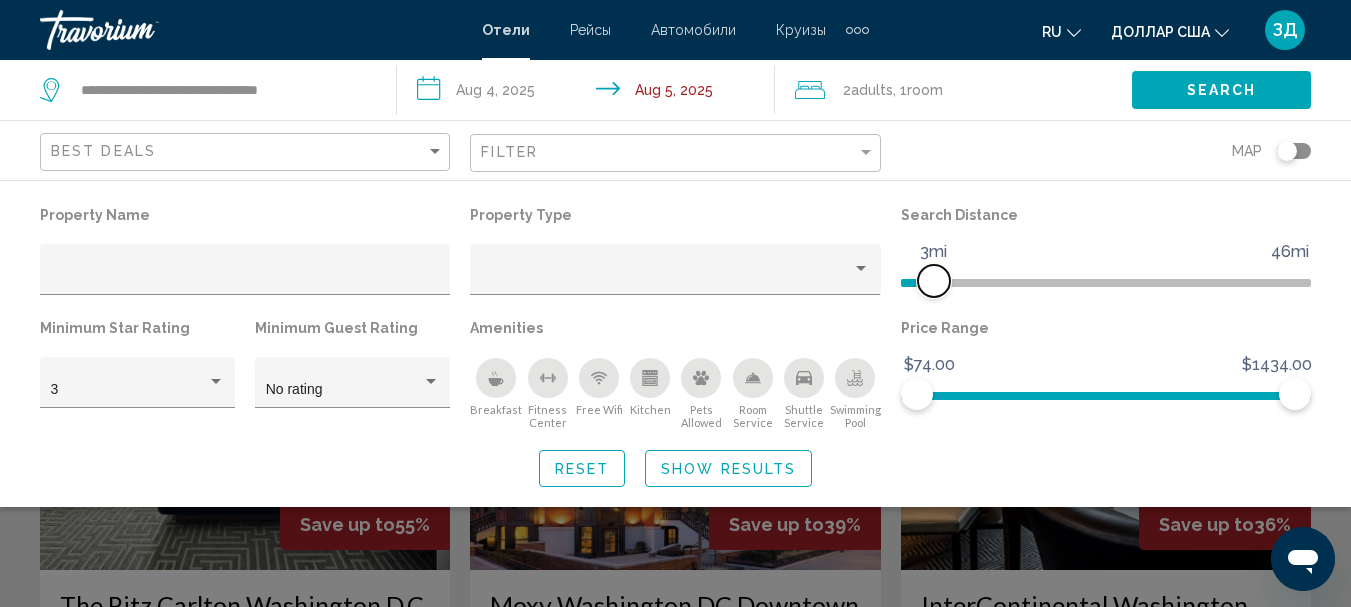 drag, startPoint x: 1166, startPoint y: 278, endPoint x: 936, endPoint y: 300, distance: 231.04977 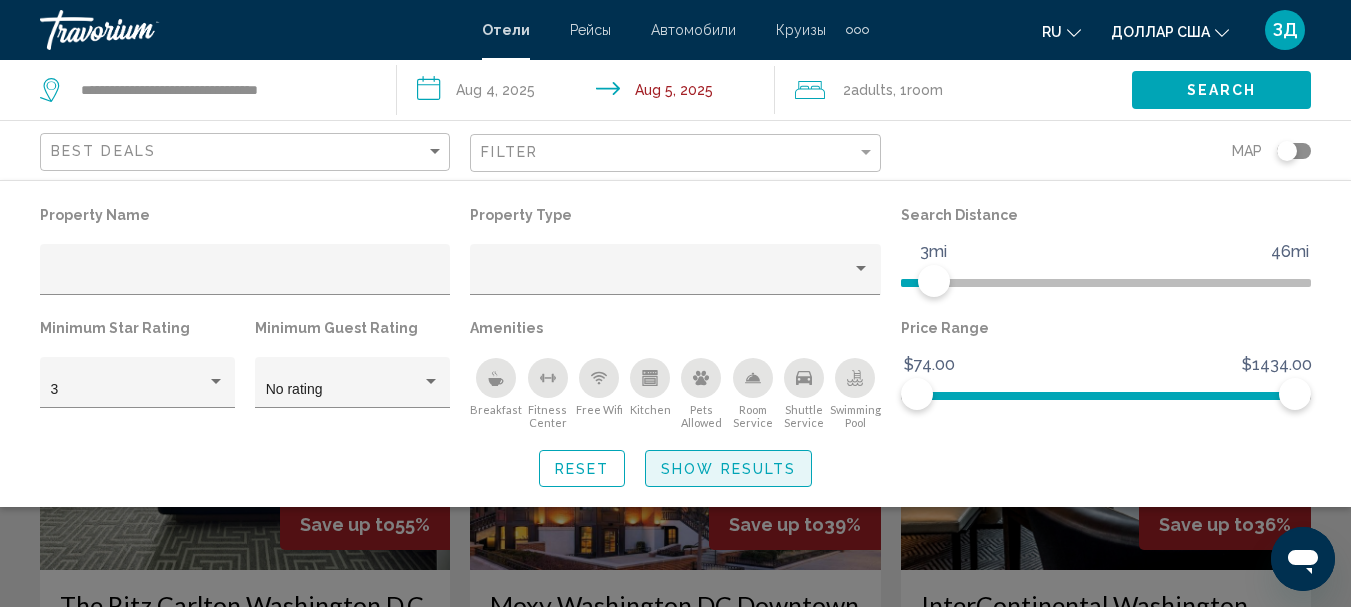 click on "Show Results" 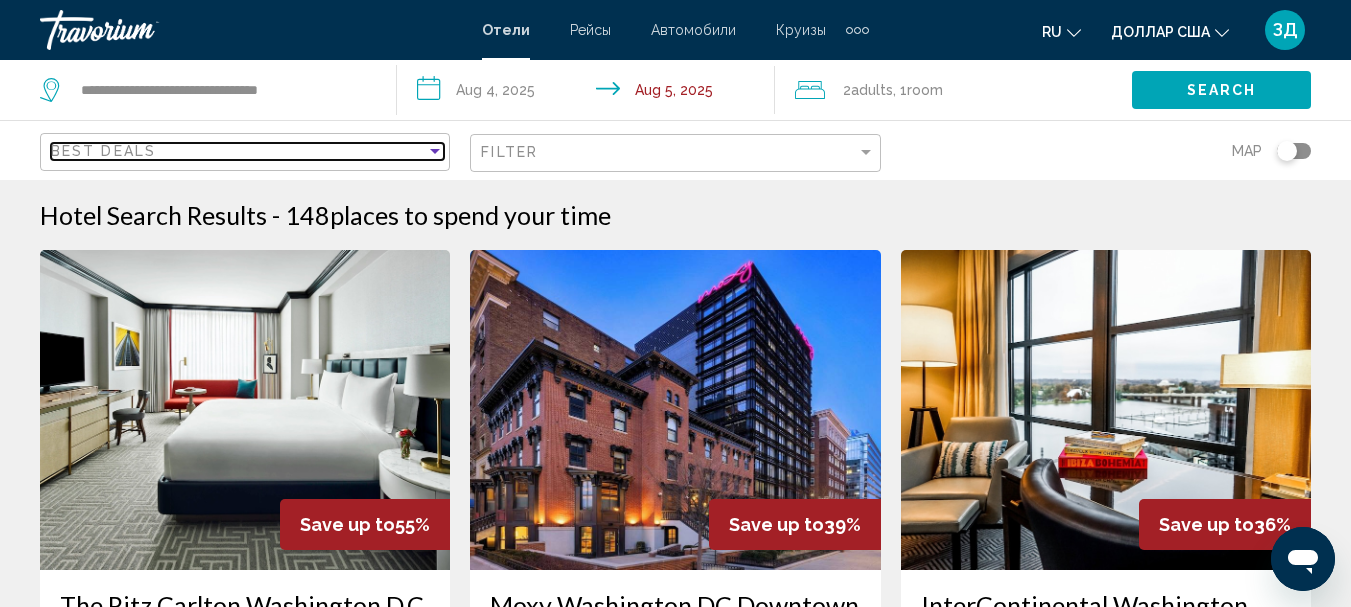 click on "Best Deals" at bounding box center [238, 151] 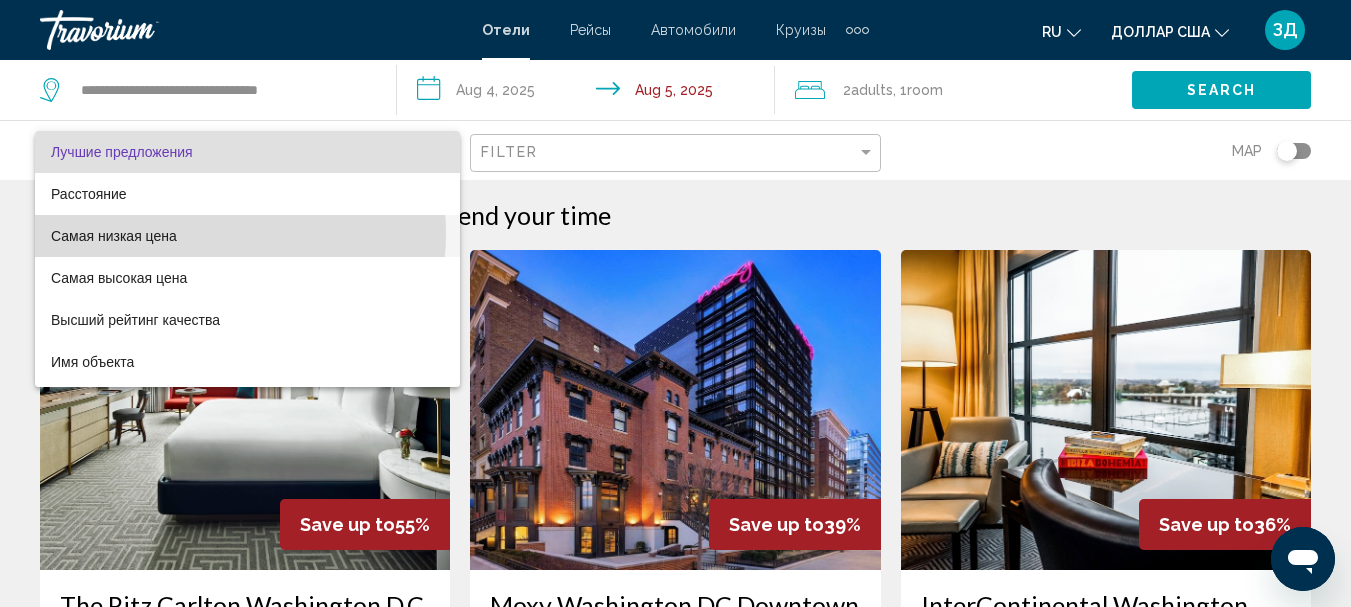 click on "Самая низкая цена" at bounding box center (247, 236) 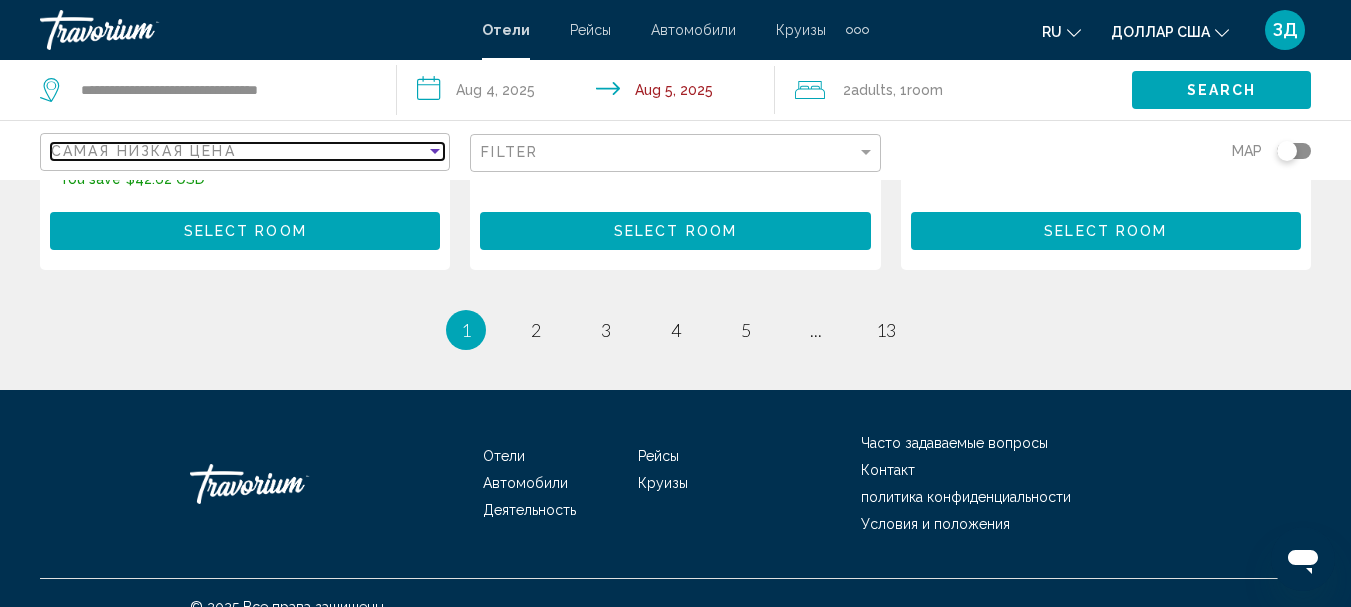 scroll, scrollTop: 2984, scrollLeft: 0, axis: vertical 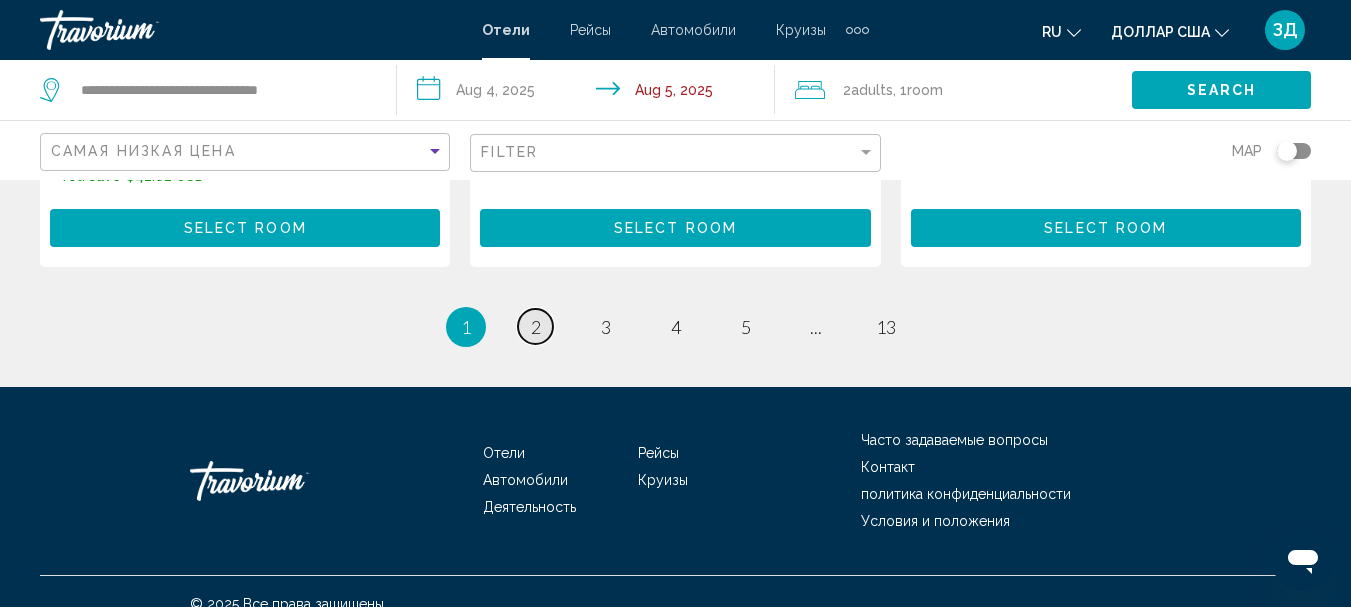 click on "page  2" at bounding box center (535, 326) 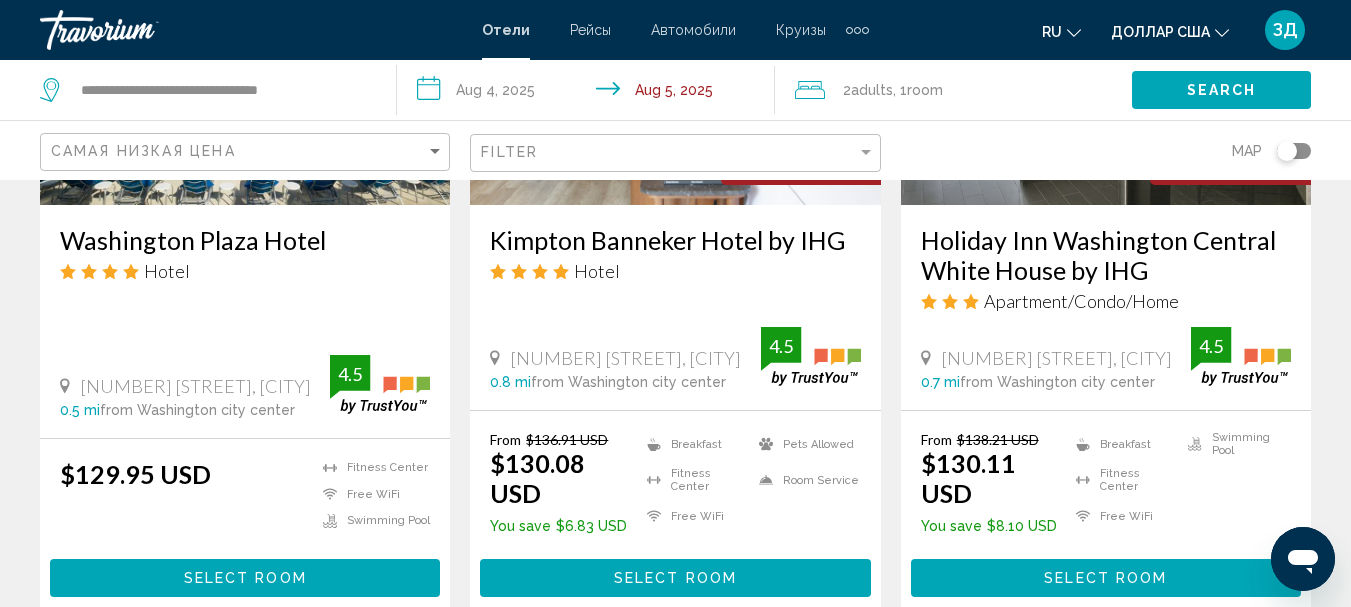 scroll, scrollTop: 1200, scrollLeft: 0, axis: vertical 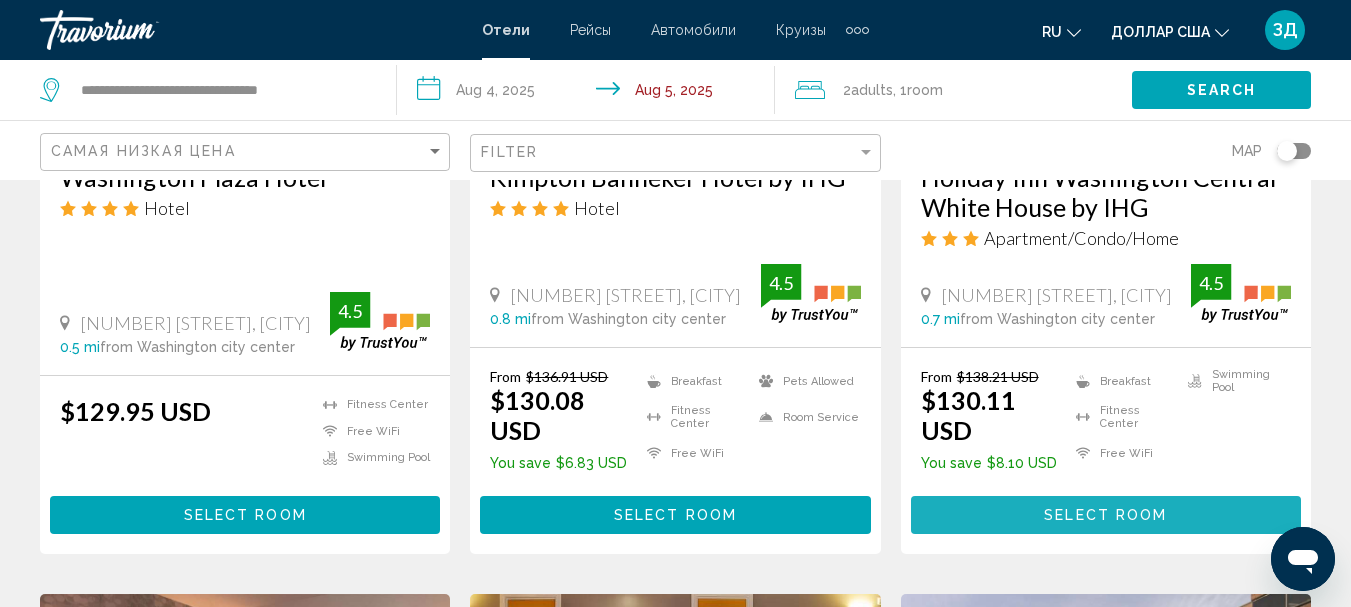 click on "Select Room" at bounding box center [1105, 516] 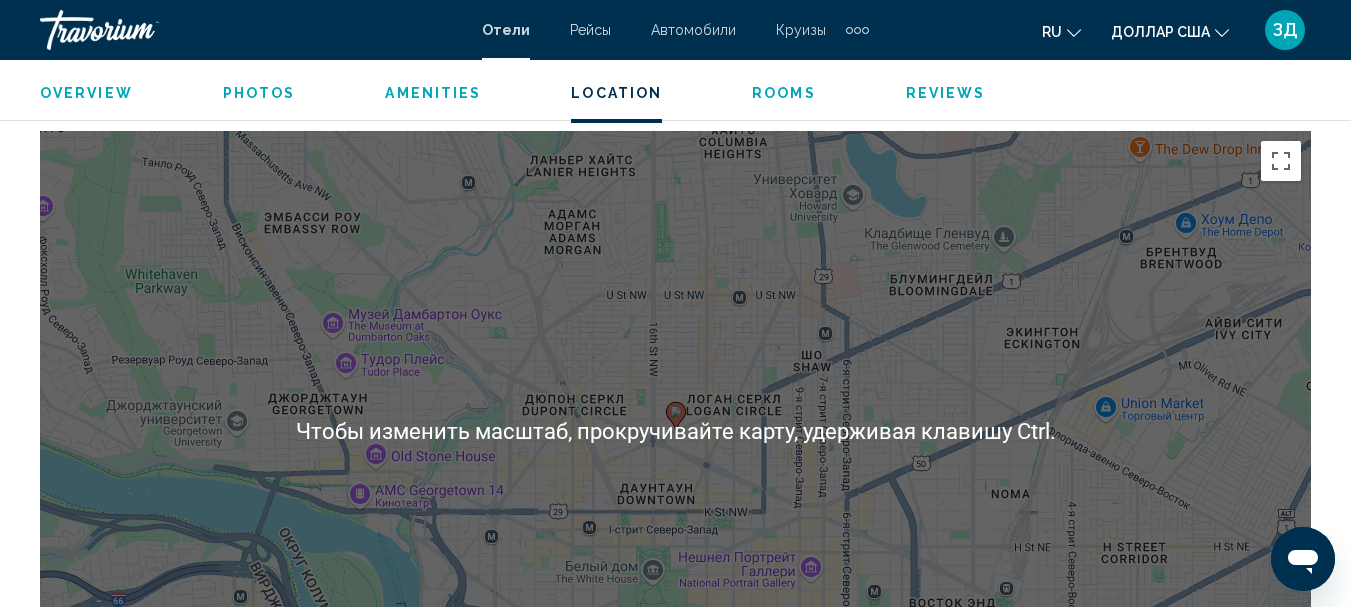 scroll, scrollTop: 2331, scrollLeft: 0, axis: vertical 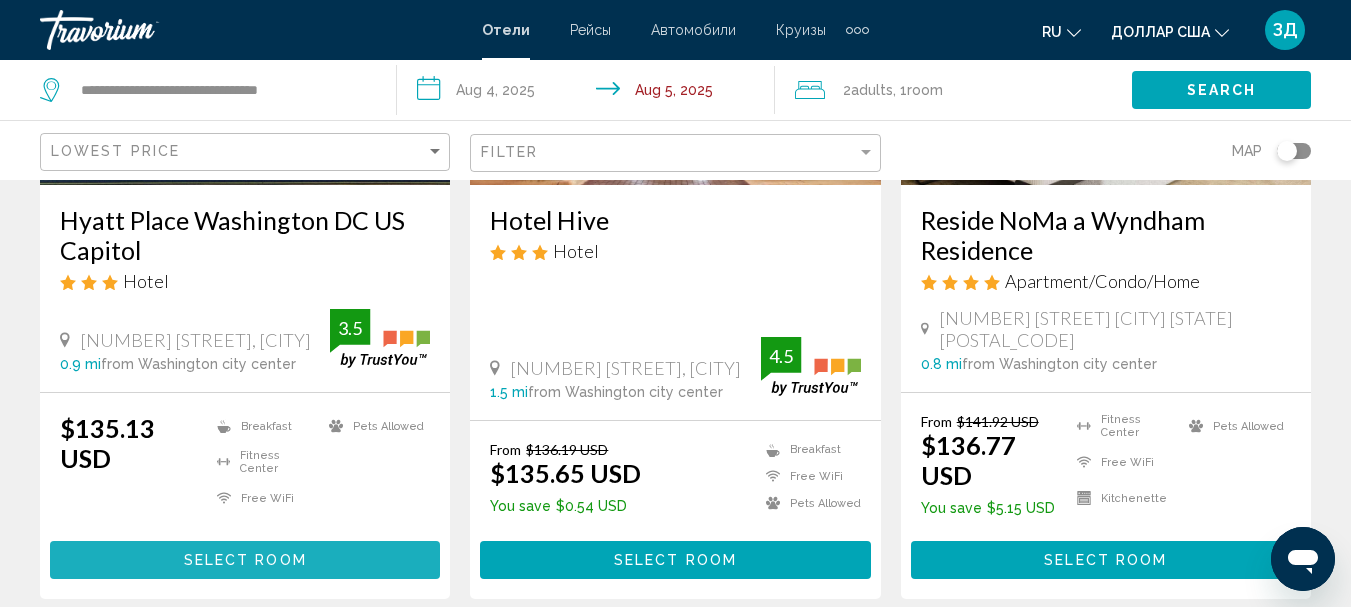 click on "Select Room" at bounding box center (245, 559) 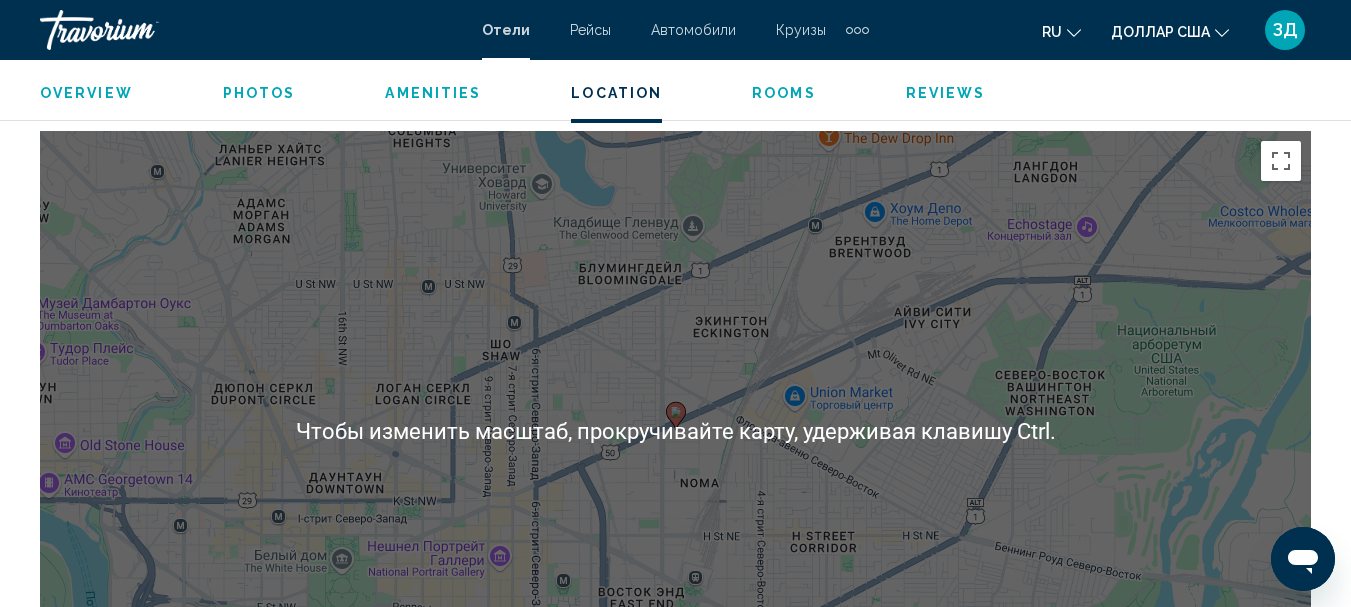 scroll, scrollTop: 2331, scrollLeft: 0, axis: vertical 